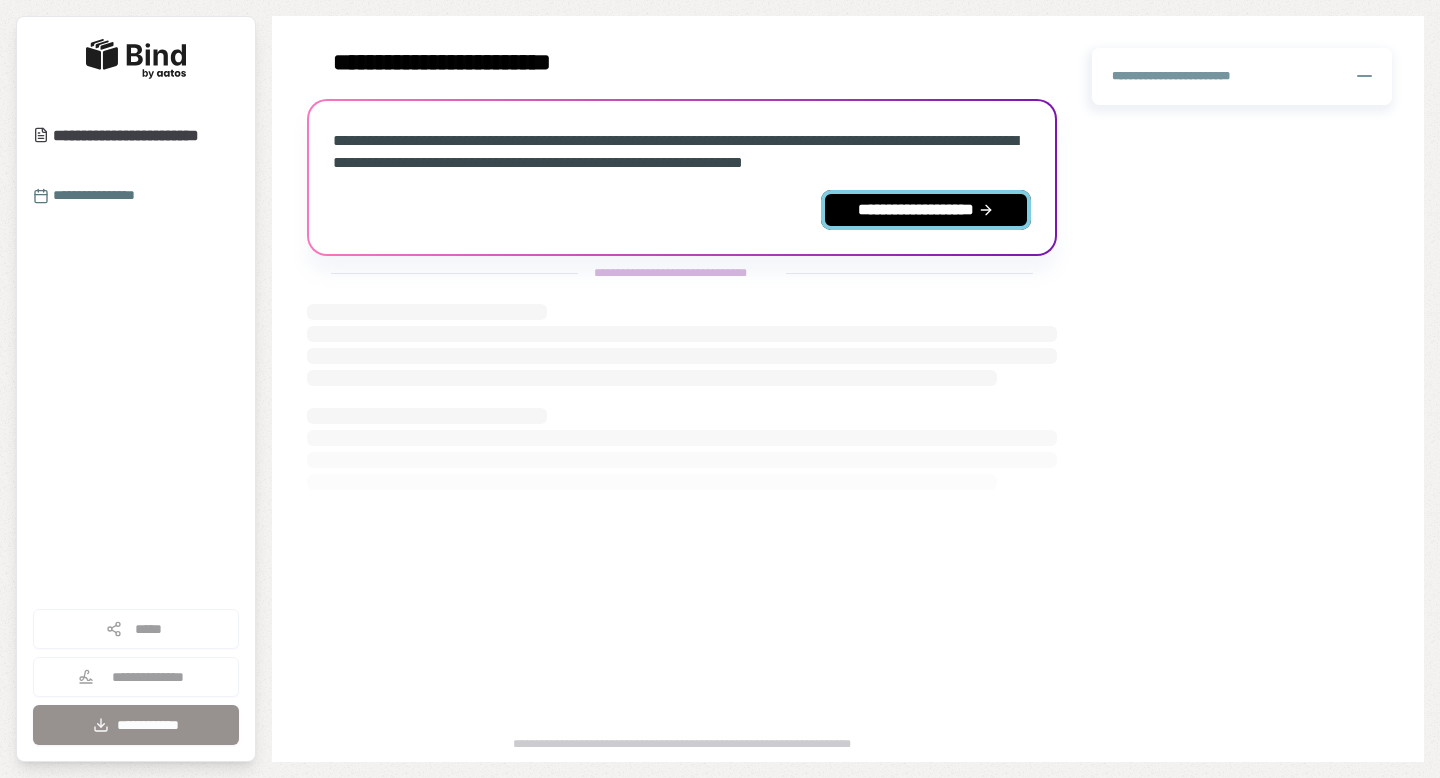 scroll, scrollTop: 0, scrollLeft: 0, axis: both 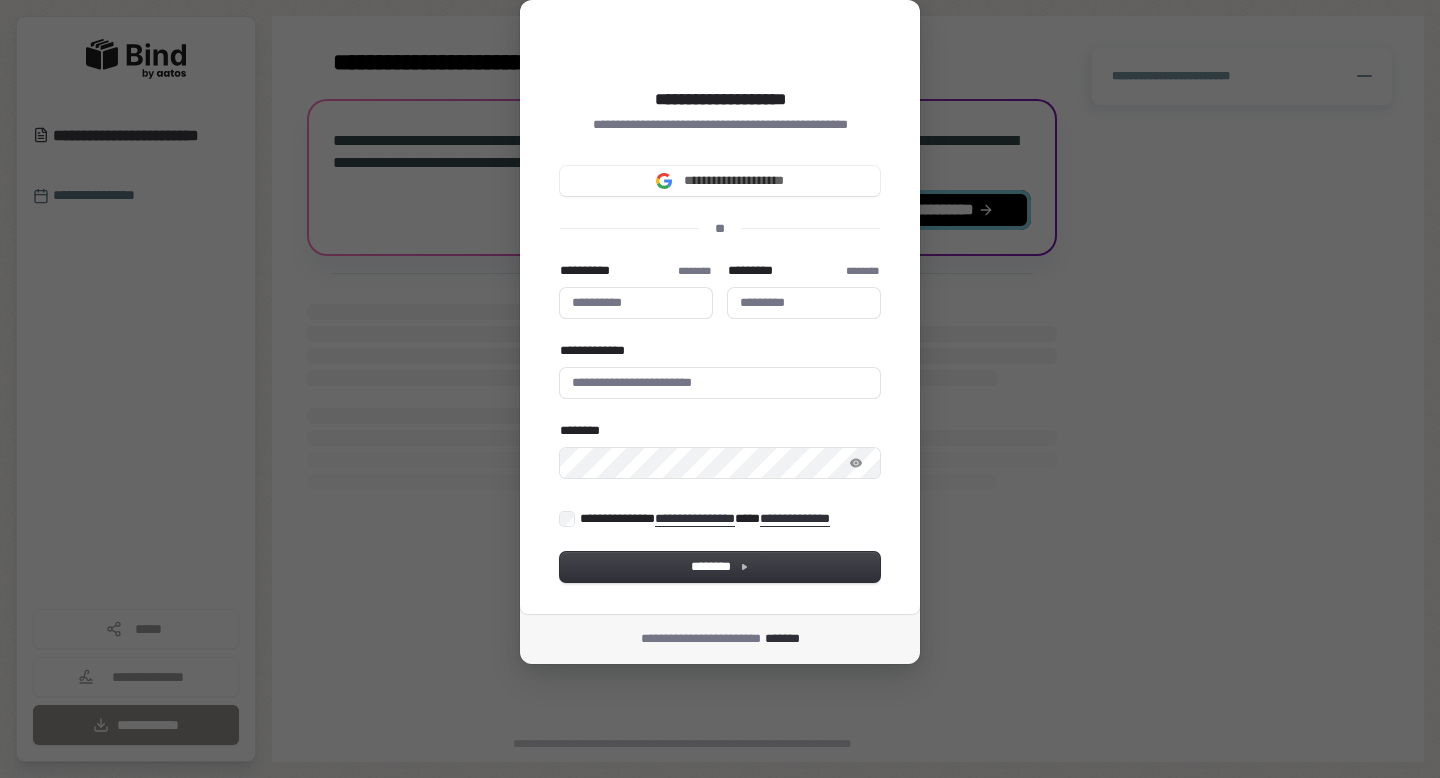 type 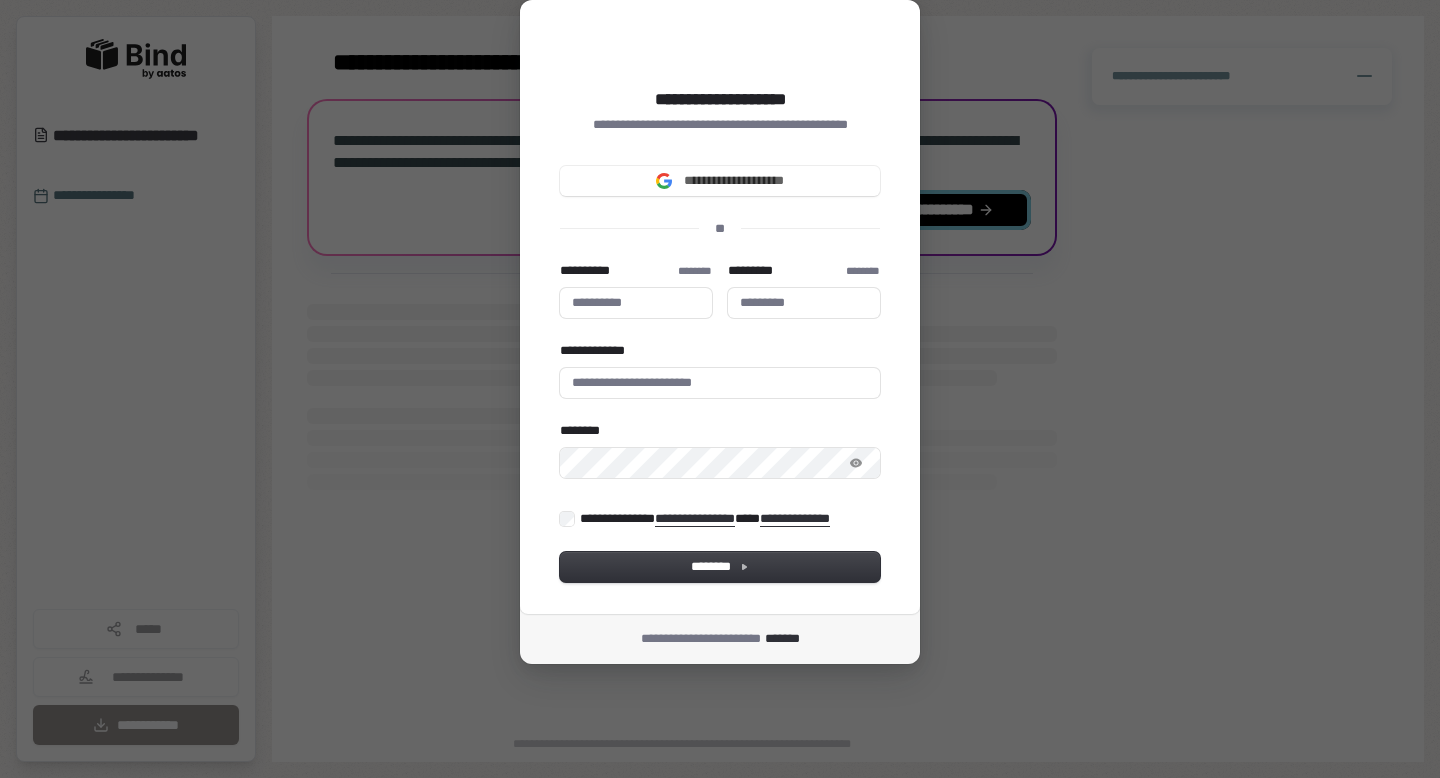 type 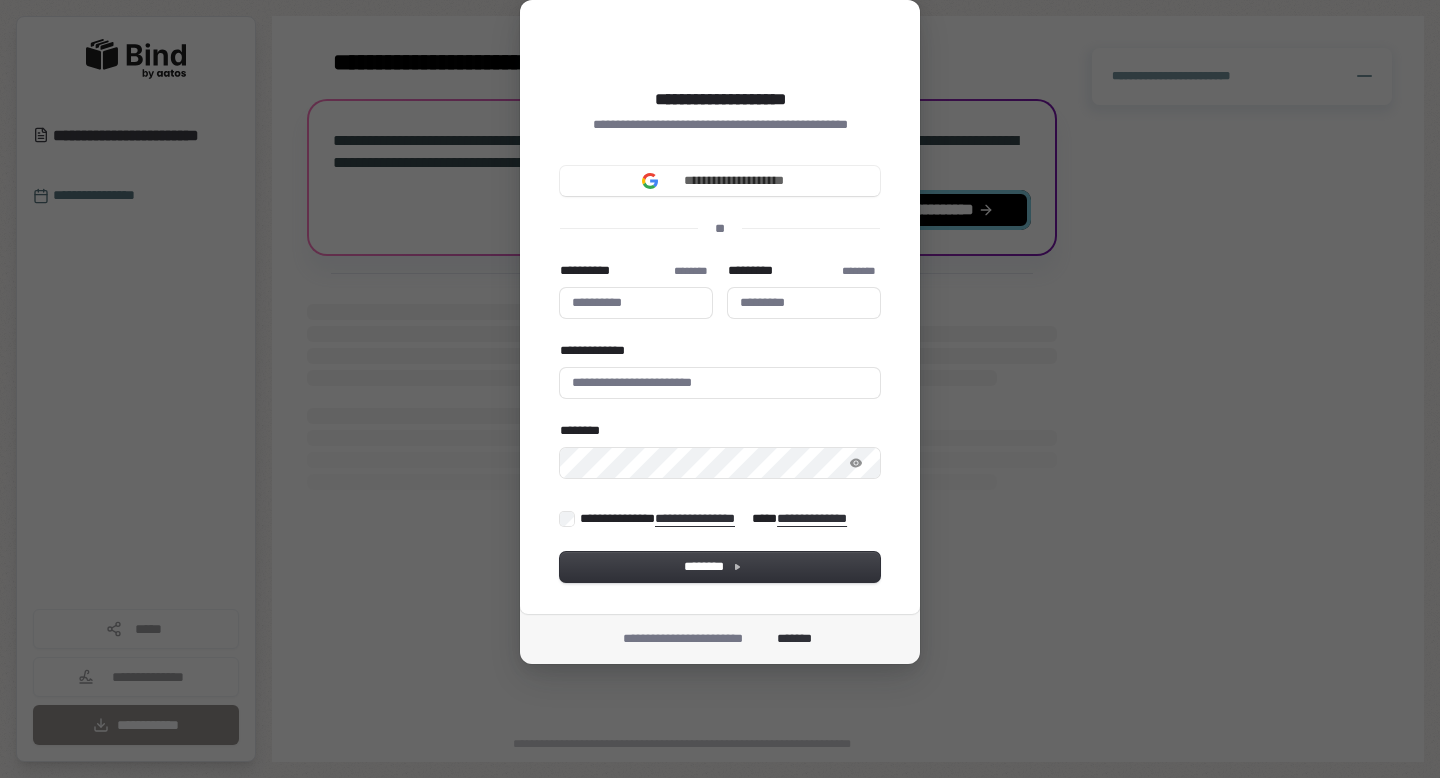 type 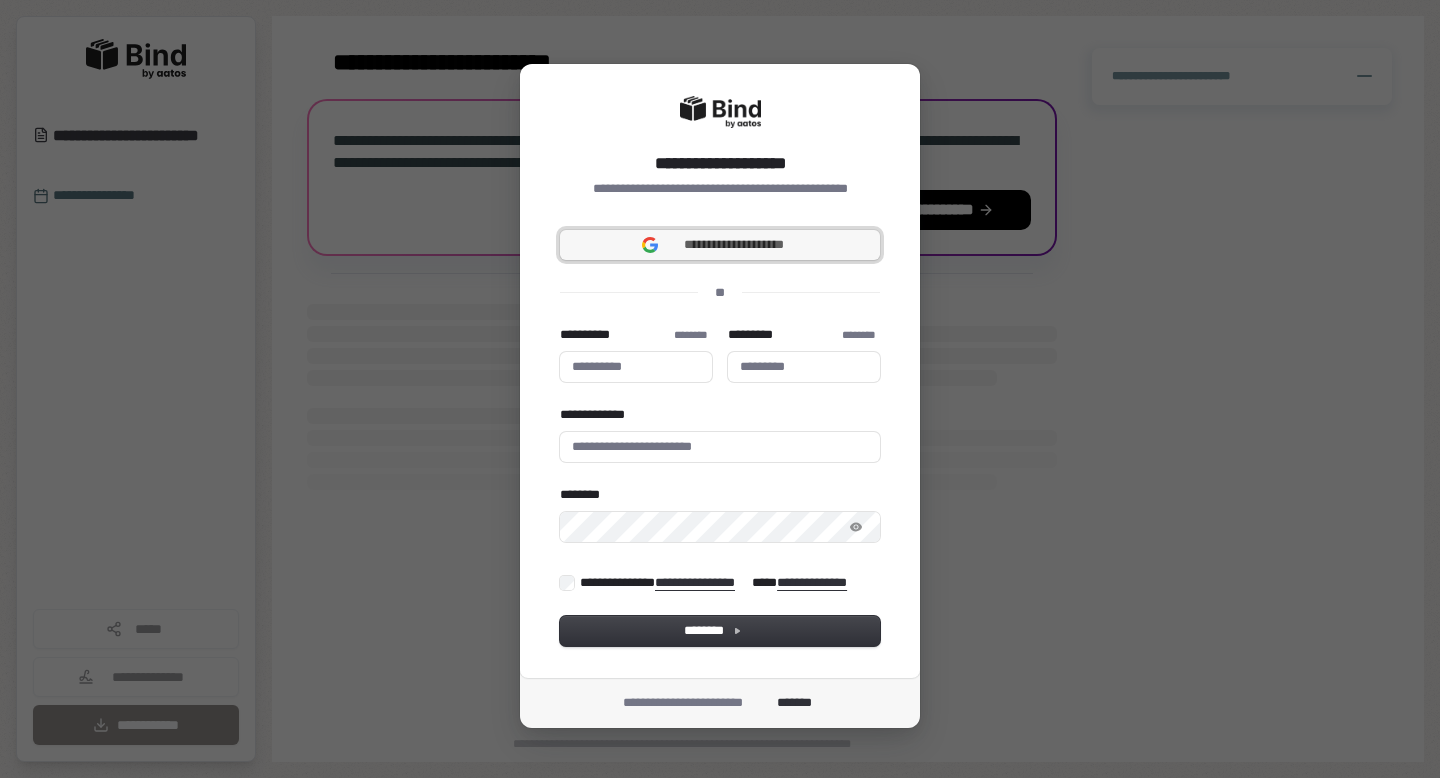 click on "**********" at bounding box center [734, 245] 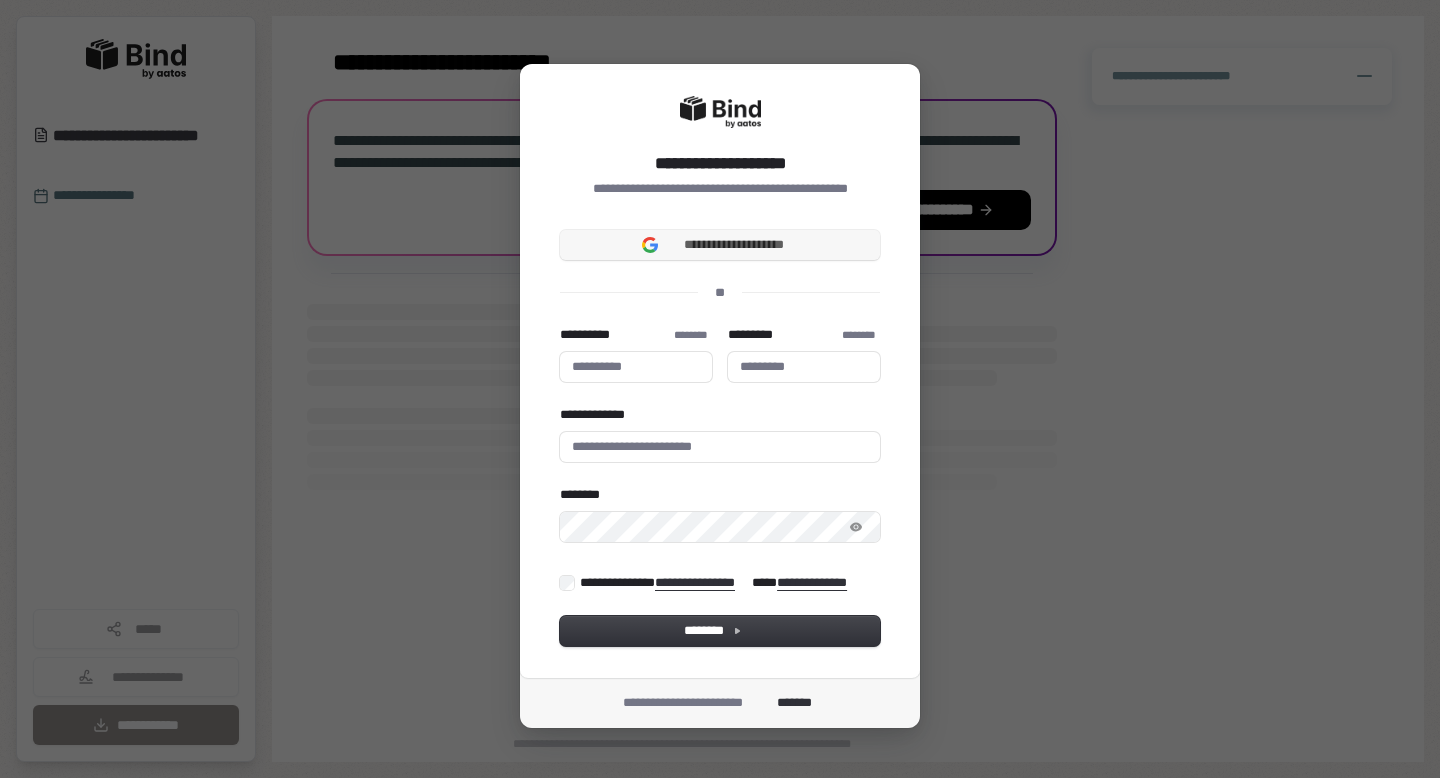 type 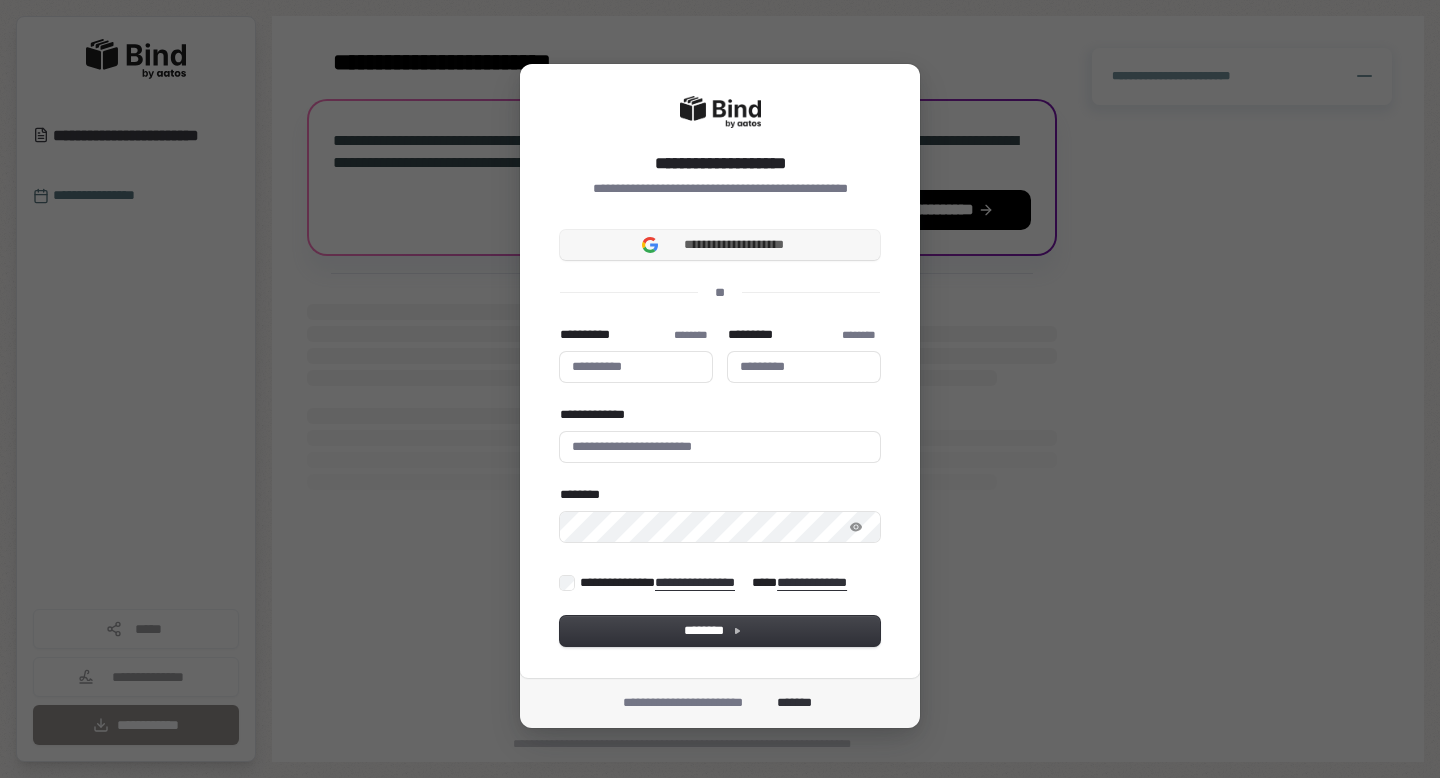 type 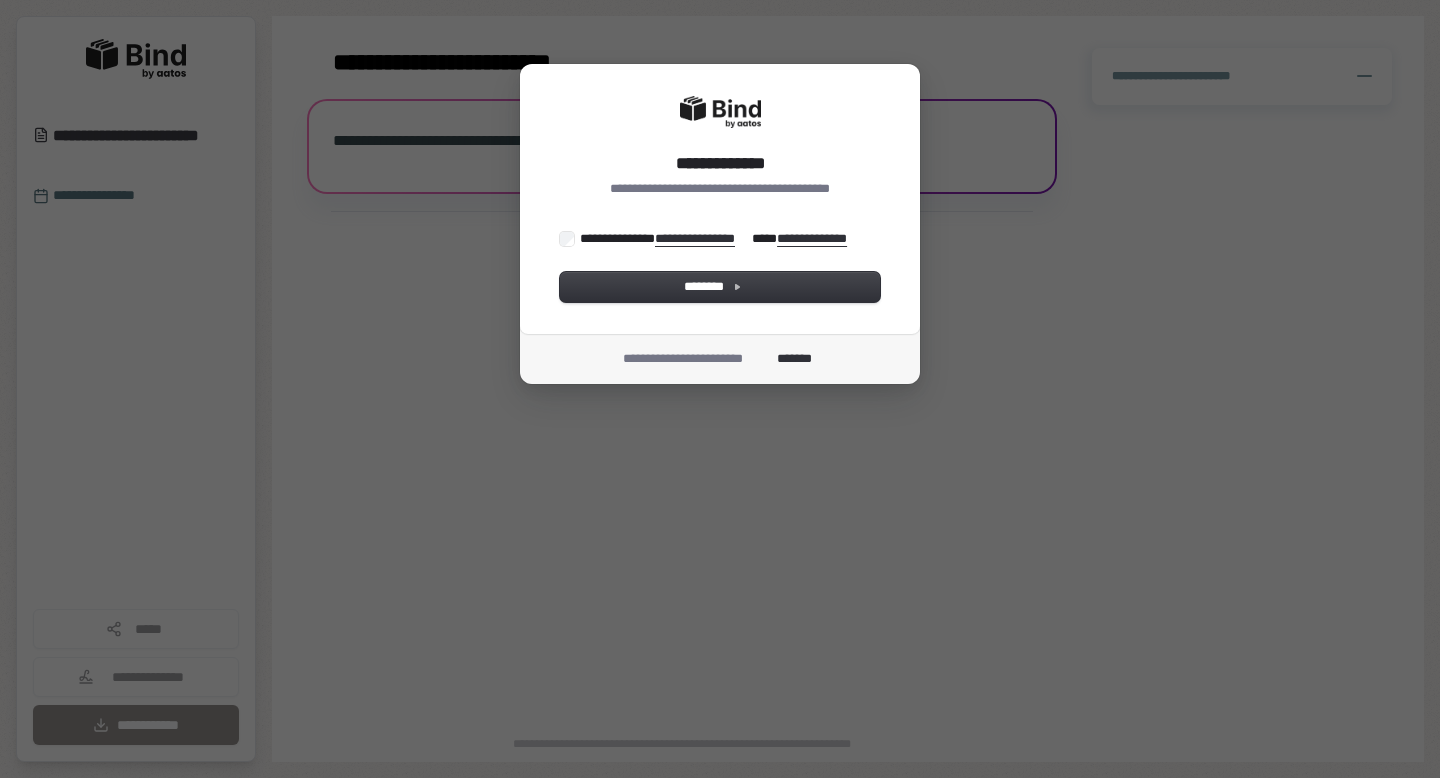 scroll, scrollTop: 0, scrollLeft: 0, axis: both 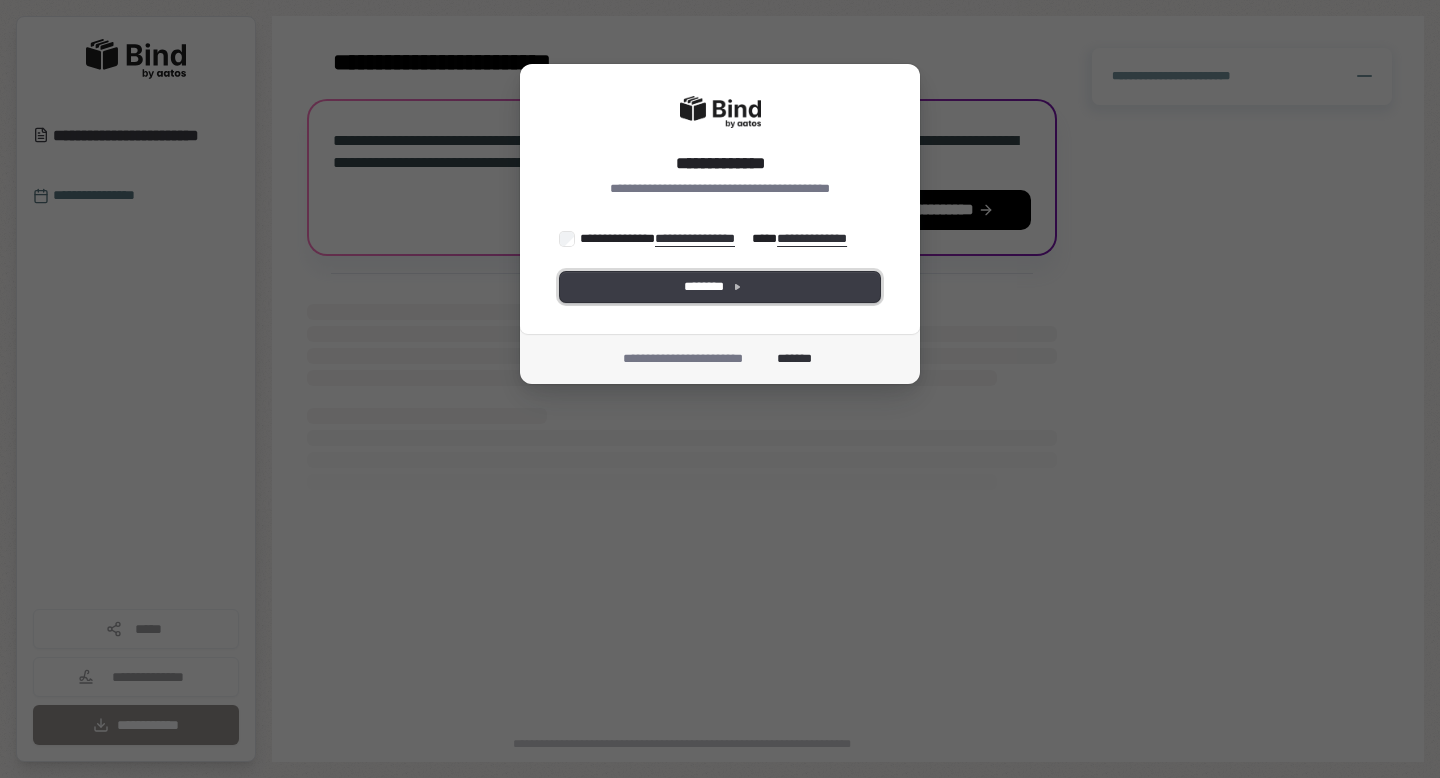 click on "********" at bounding box center (720, 287) 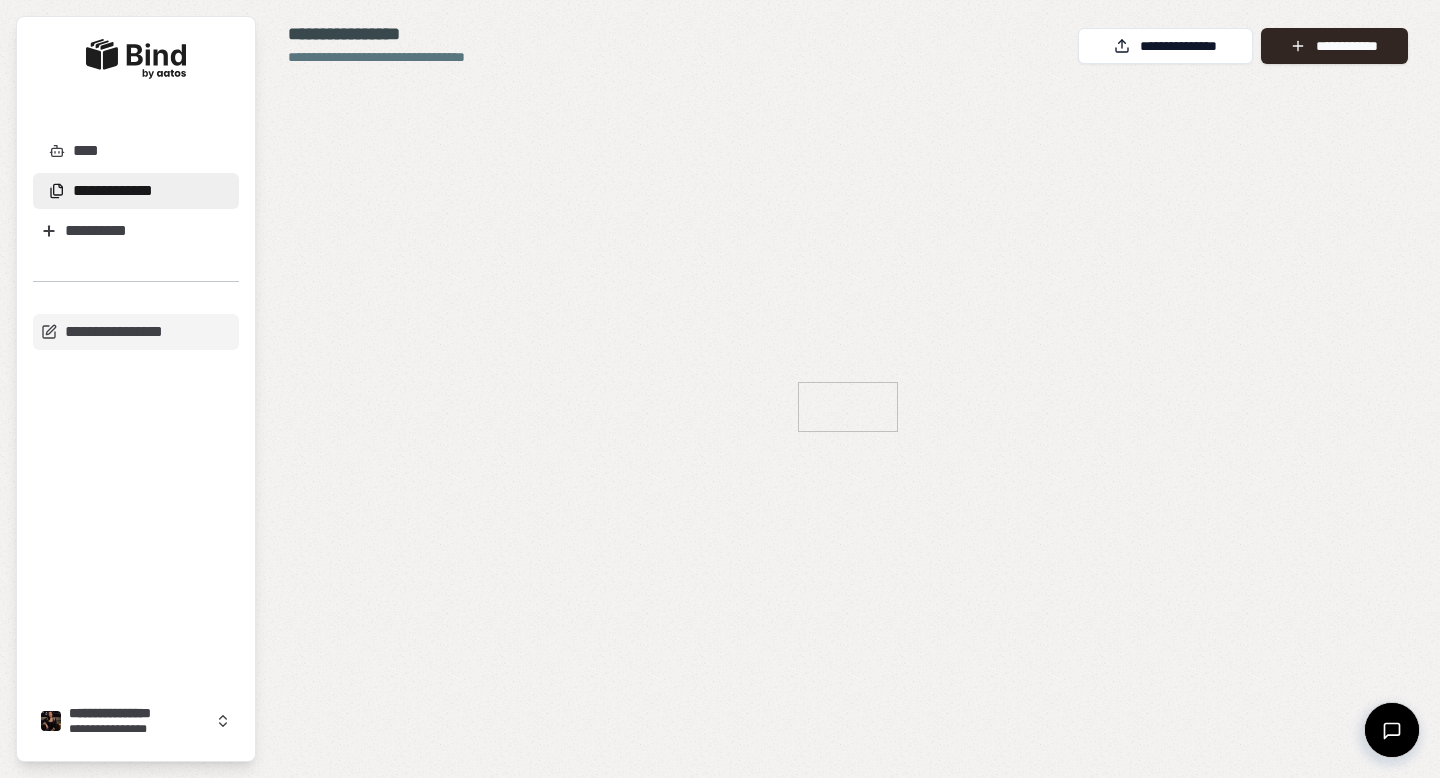 scroll, scrollTop: 0, scrollLeft: 0, axis: both 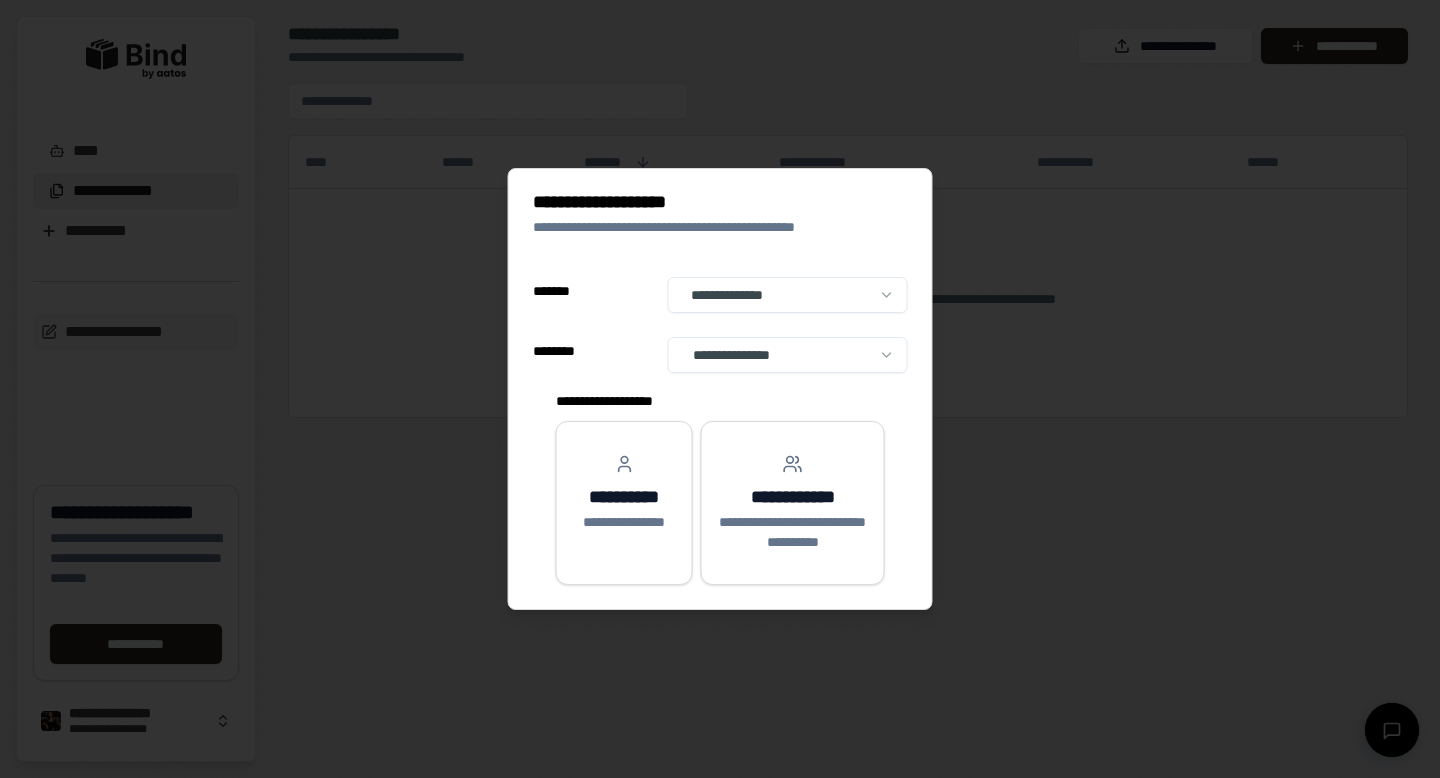 select on "**" 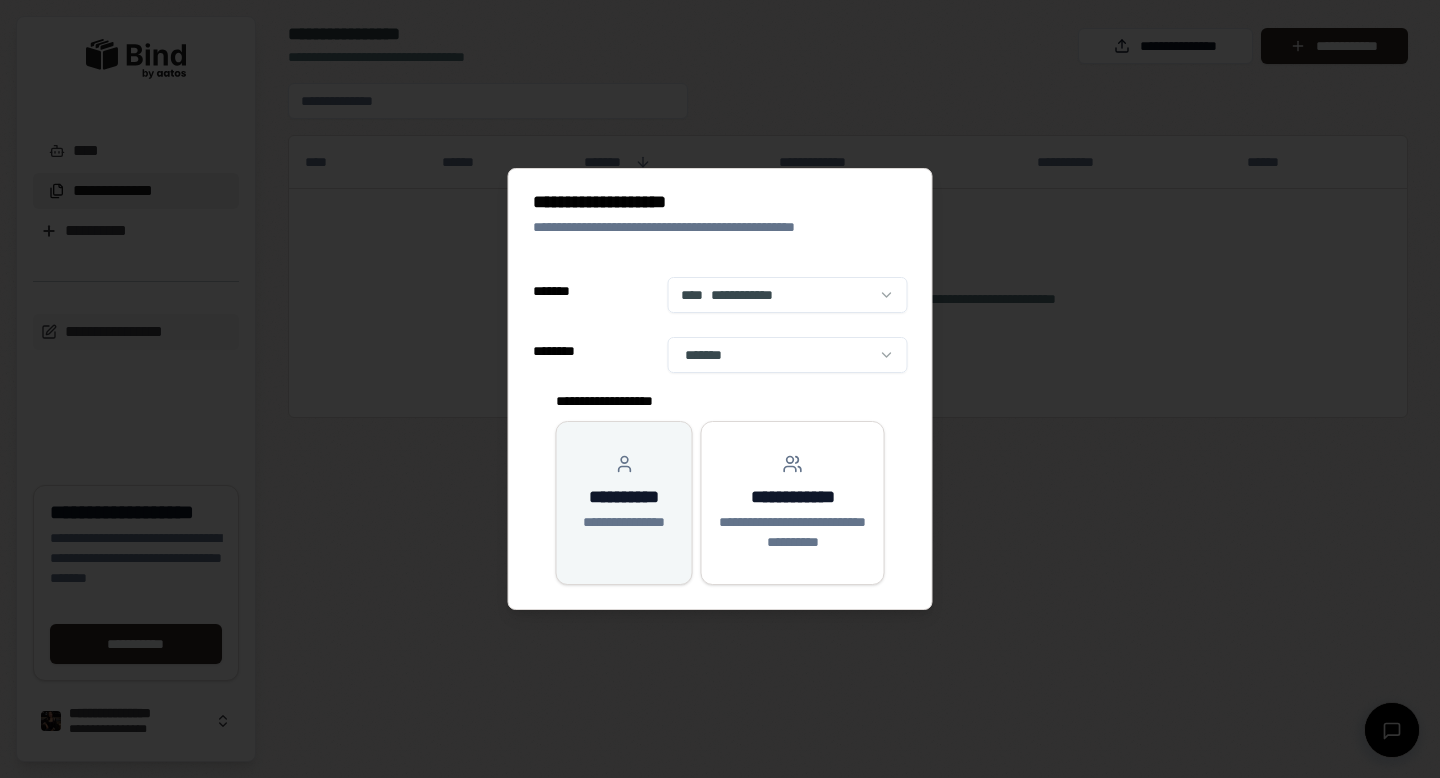 click on "**********" at bounding box center [624, 497] 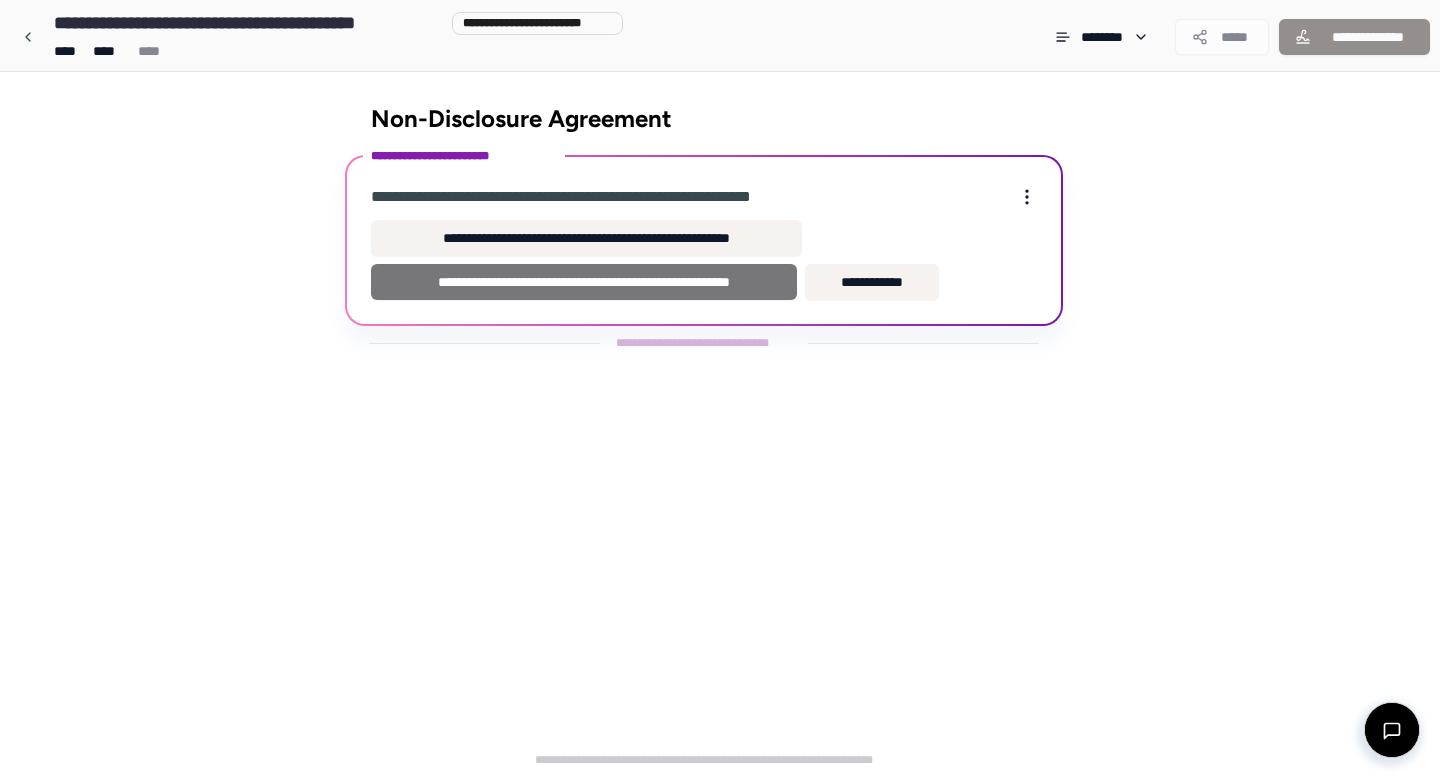 click on "**********" at bounding box center (584, 282) 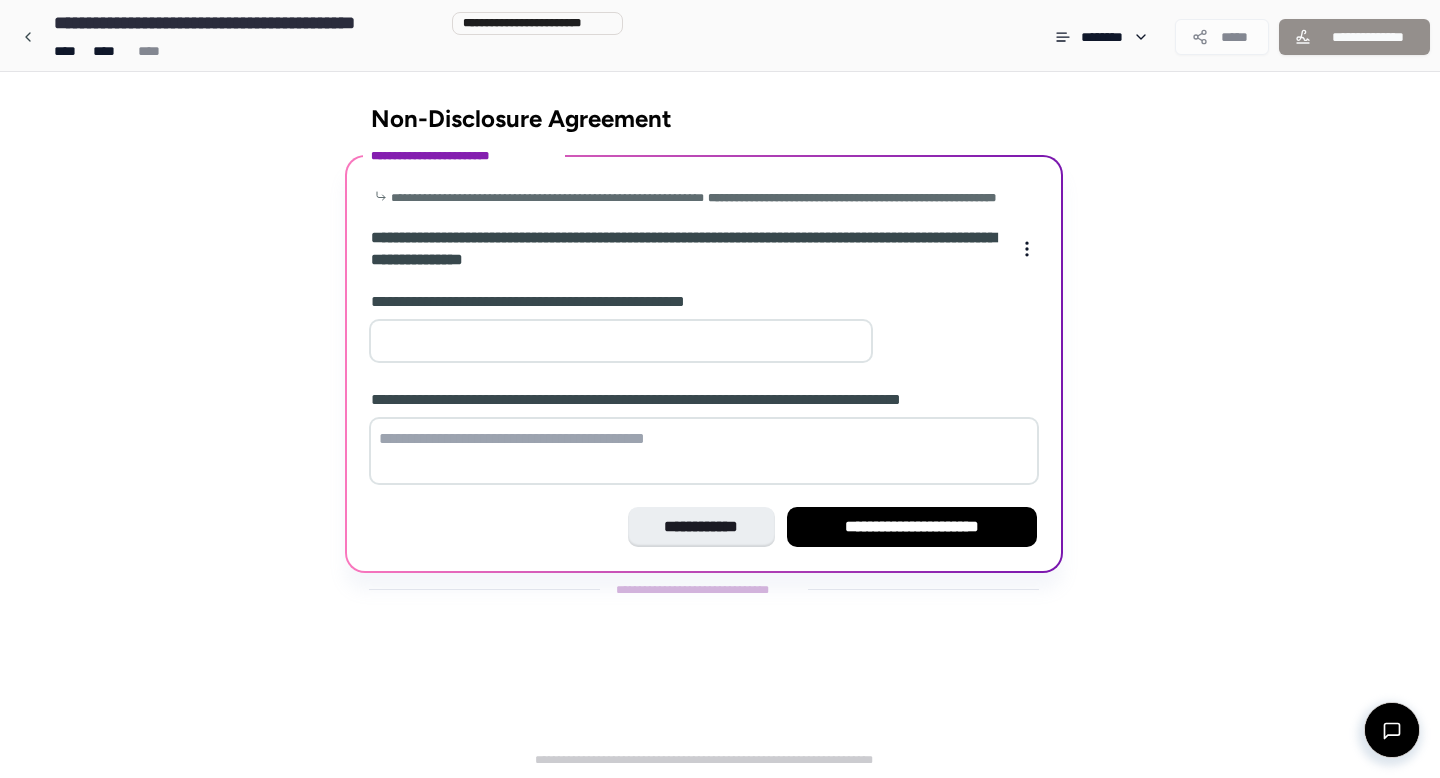 click at bounding box center (621, 341) 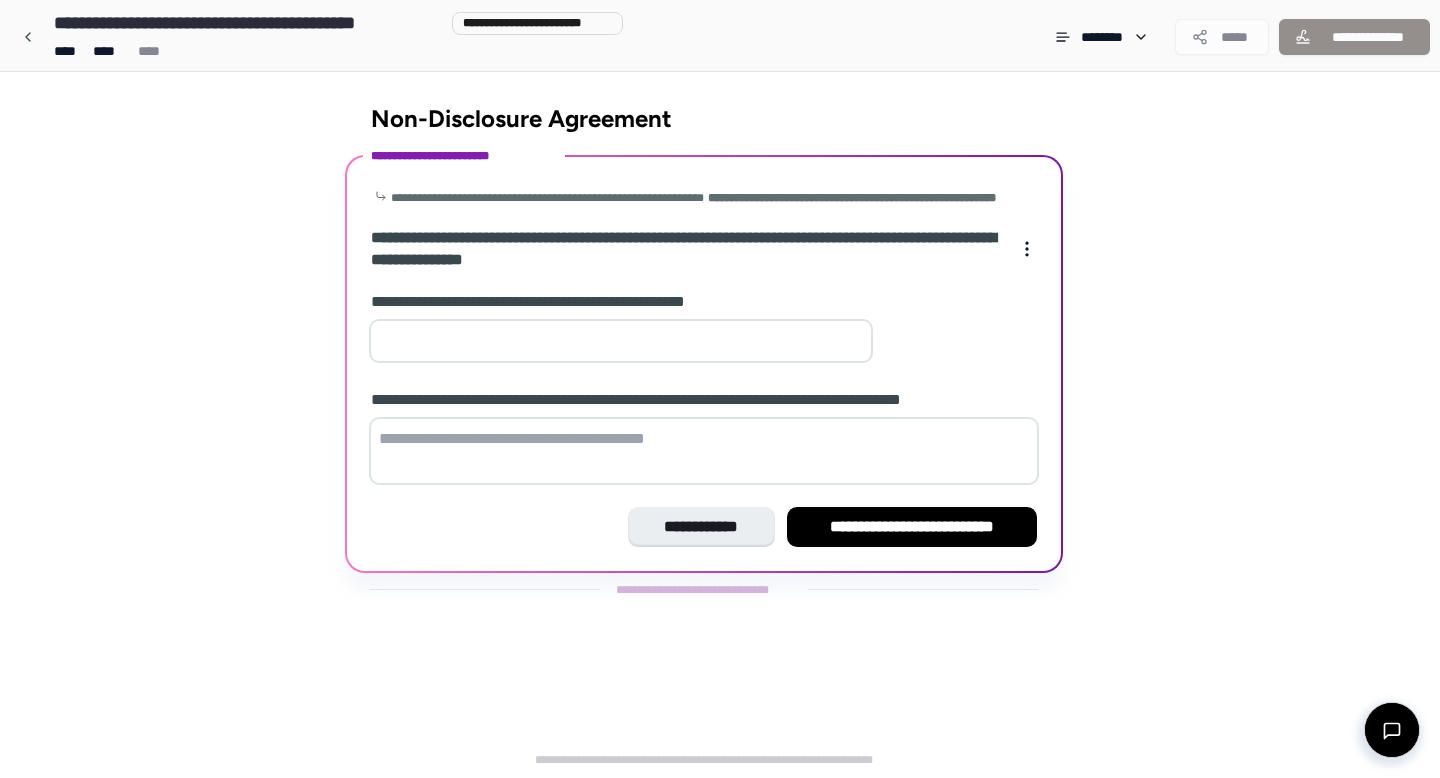type on "*" 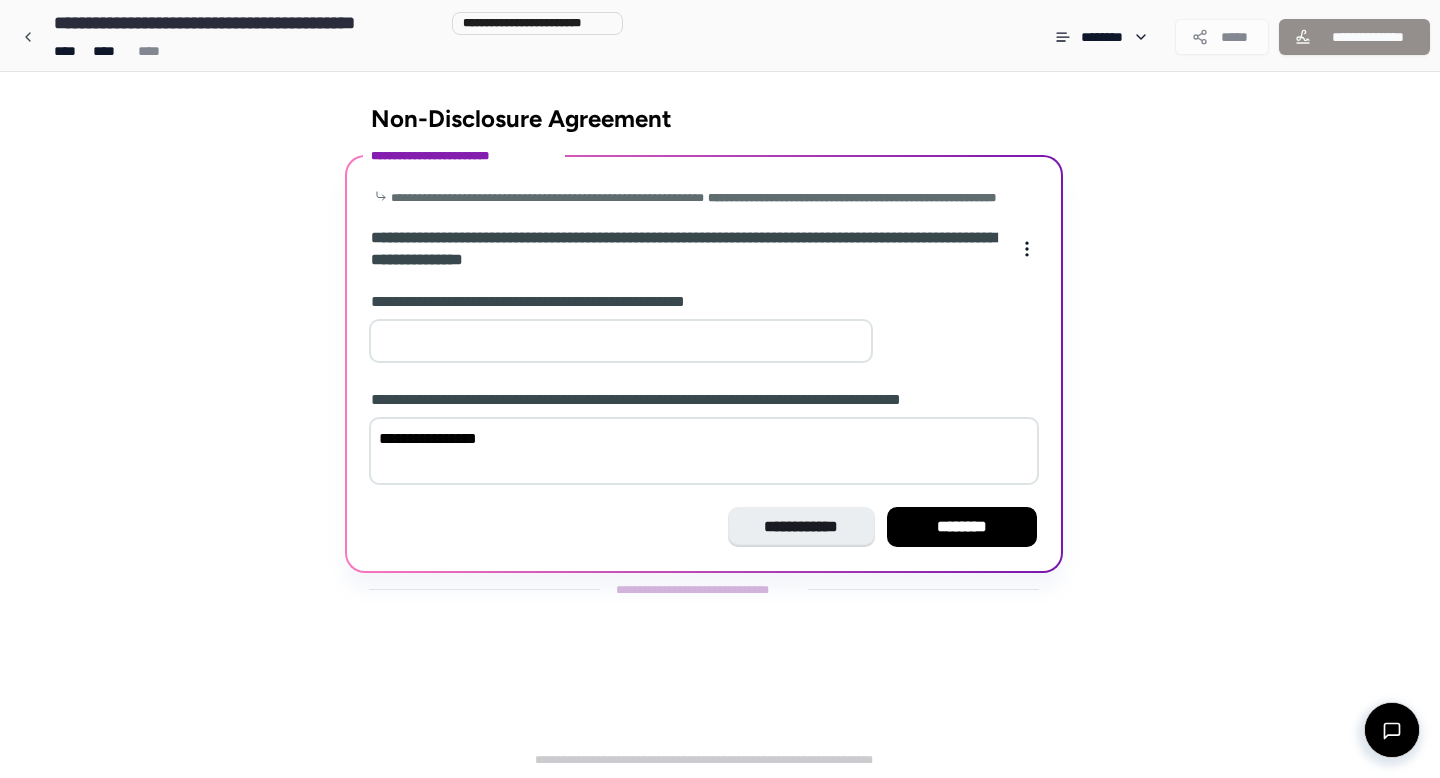 type on "**********" 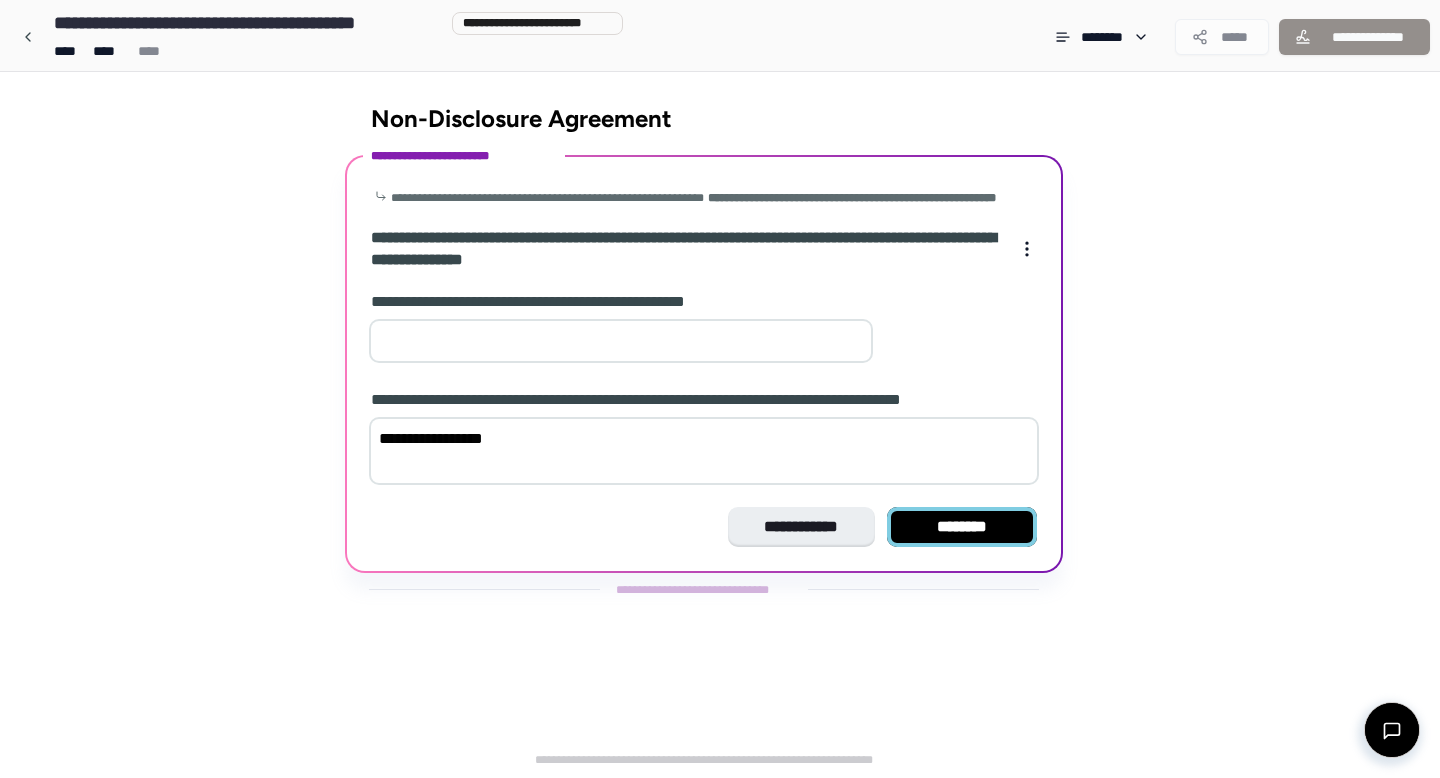 click on "********" at bounding box center [962, 527] 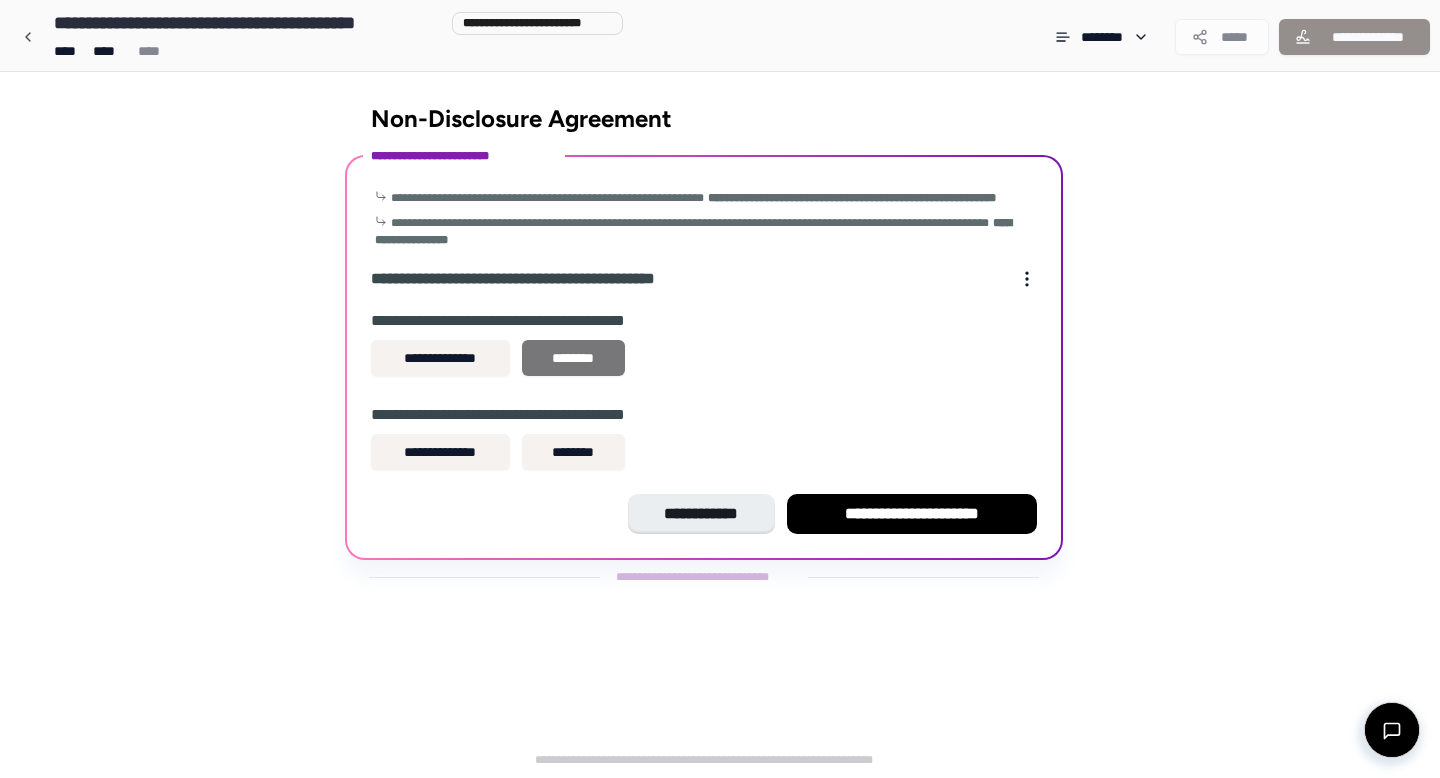 click on "********" at bounding box center [573, 358] 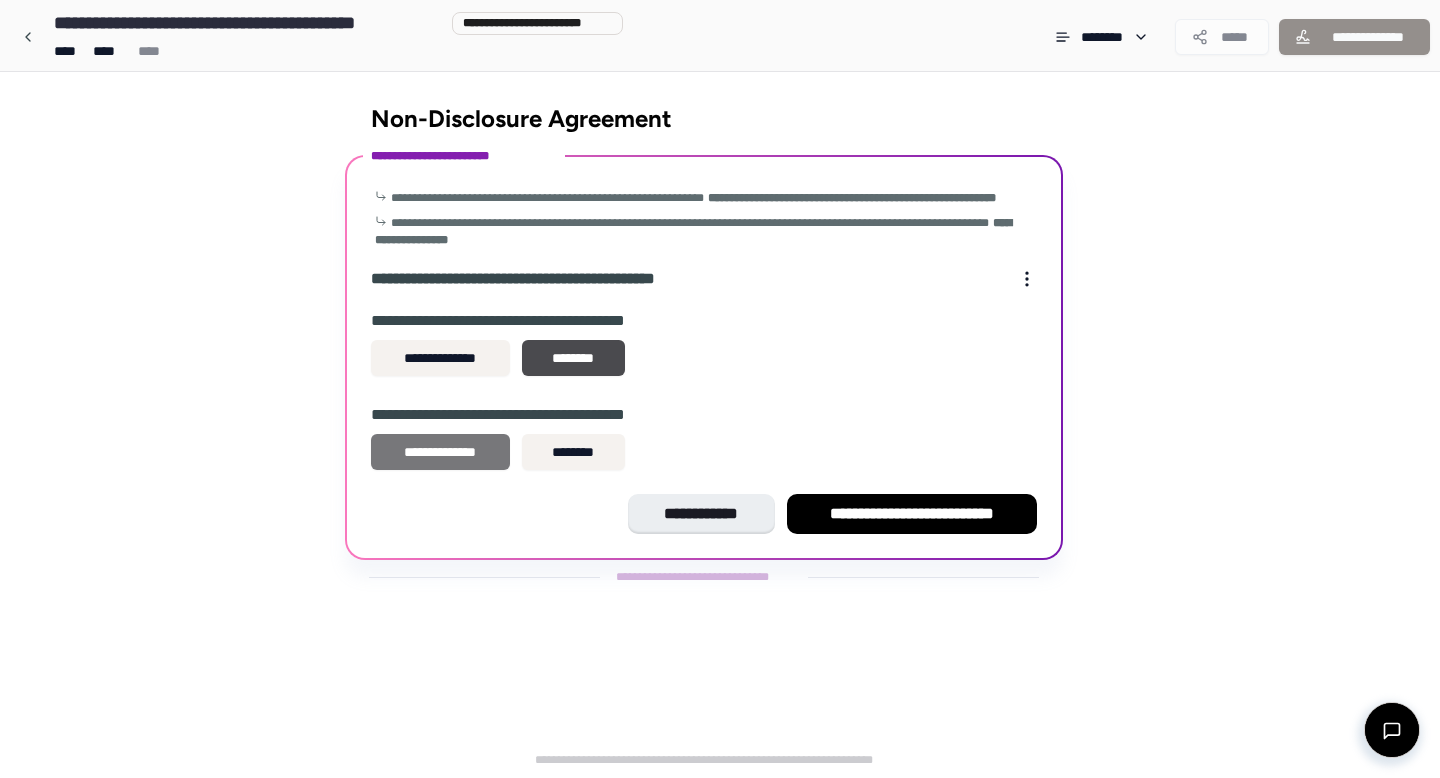 click on "**********" at bounding box center (440, 452) 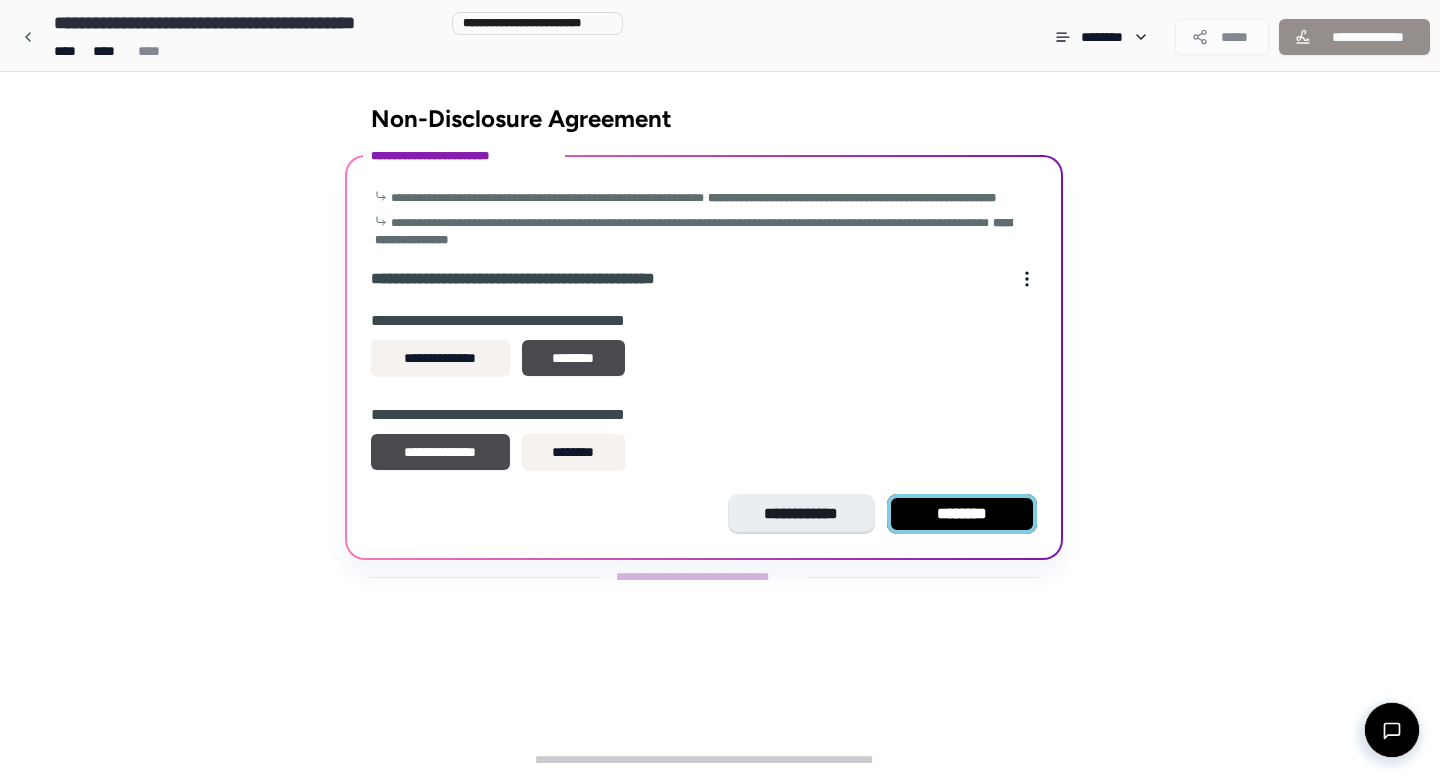 click on "********" at bounding box center [962, 514] 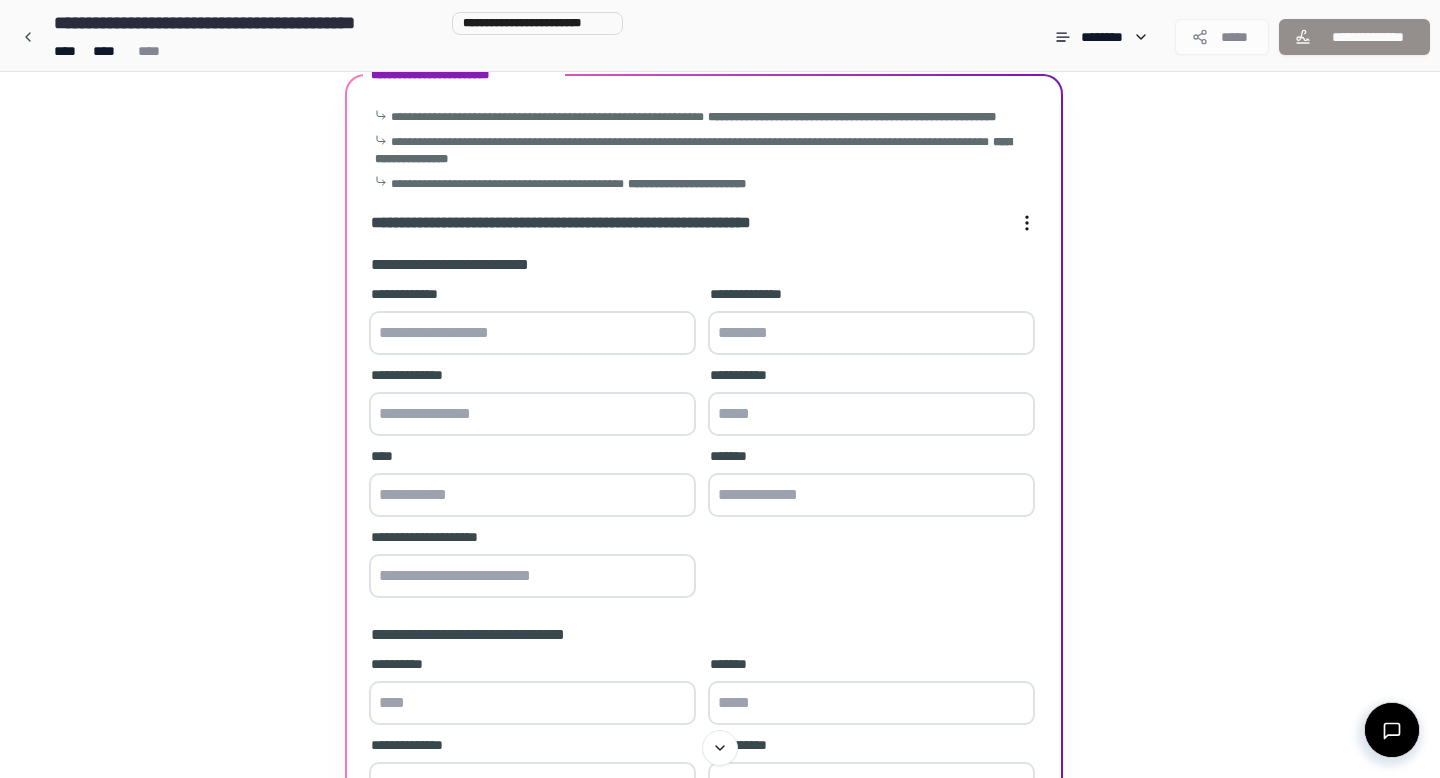 scroll, scrollTop: 112, scrollLeft: 0, axis: vertical 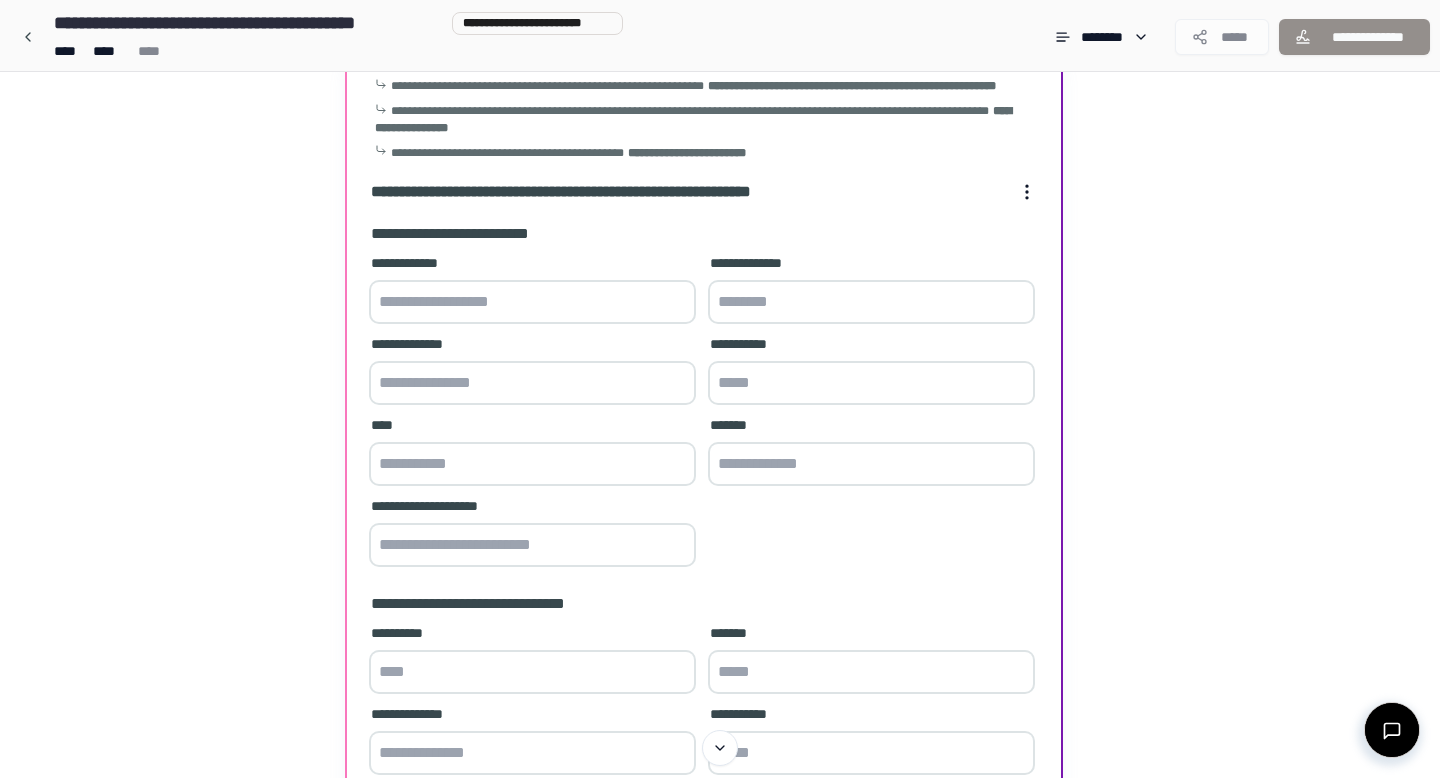 click at bounding box center (532, 302) 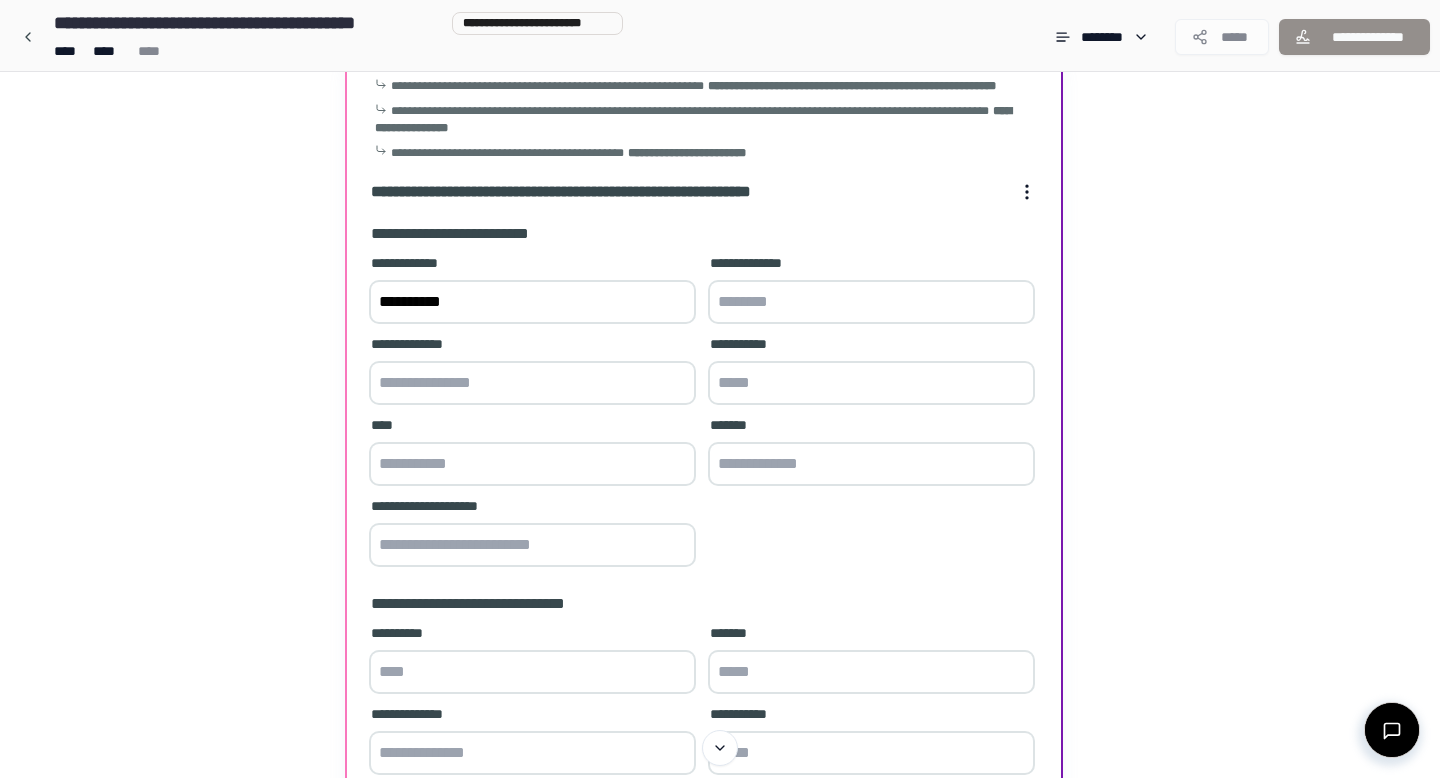 type on "**********" 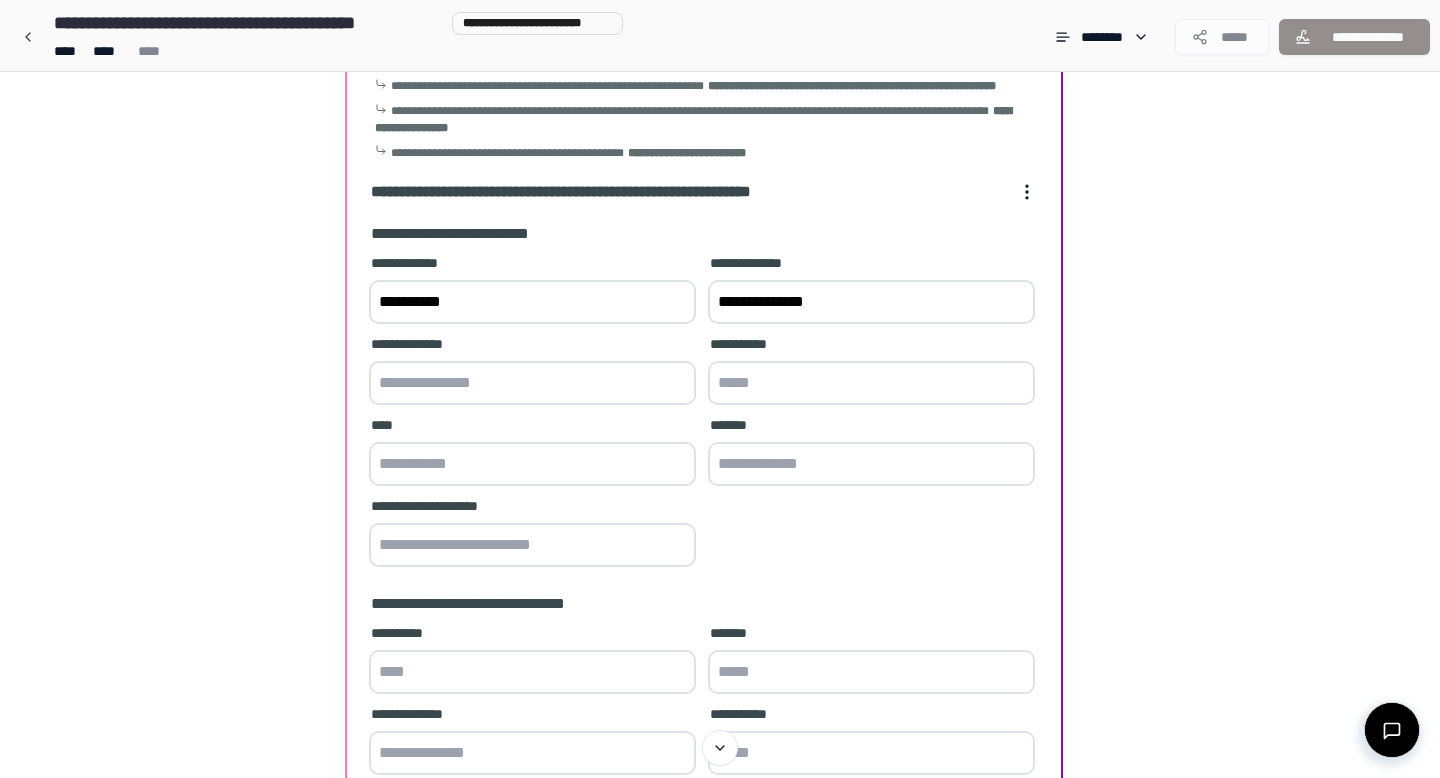 type on "**********" 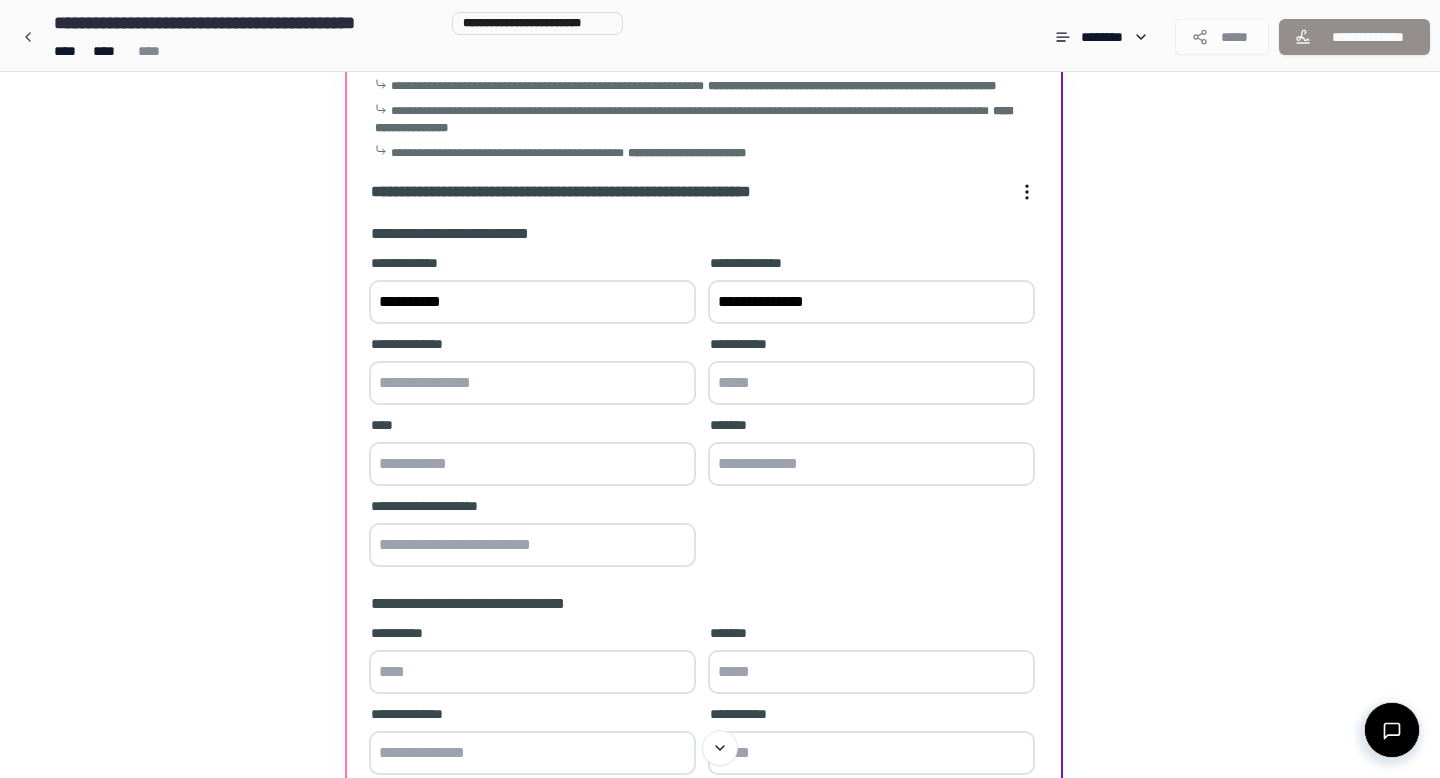 click at bounding box center (532, 383) 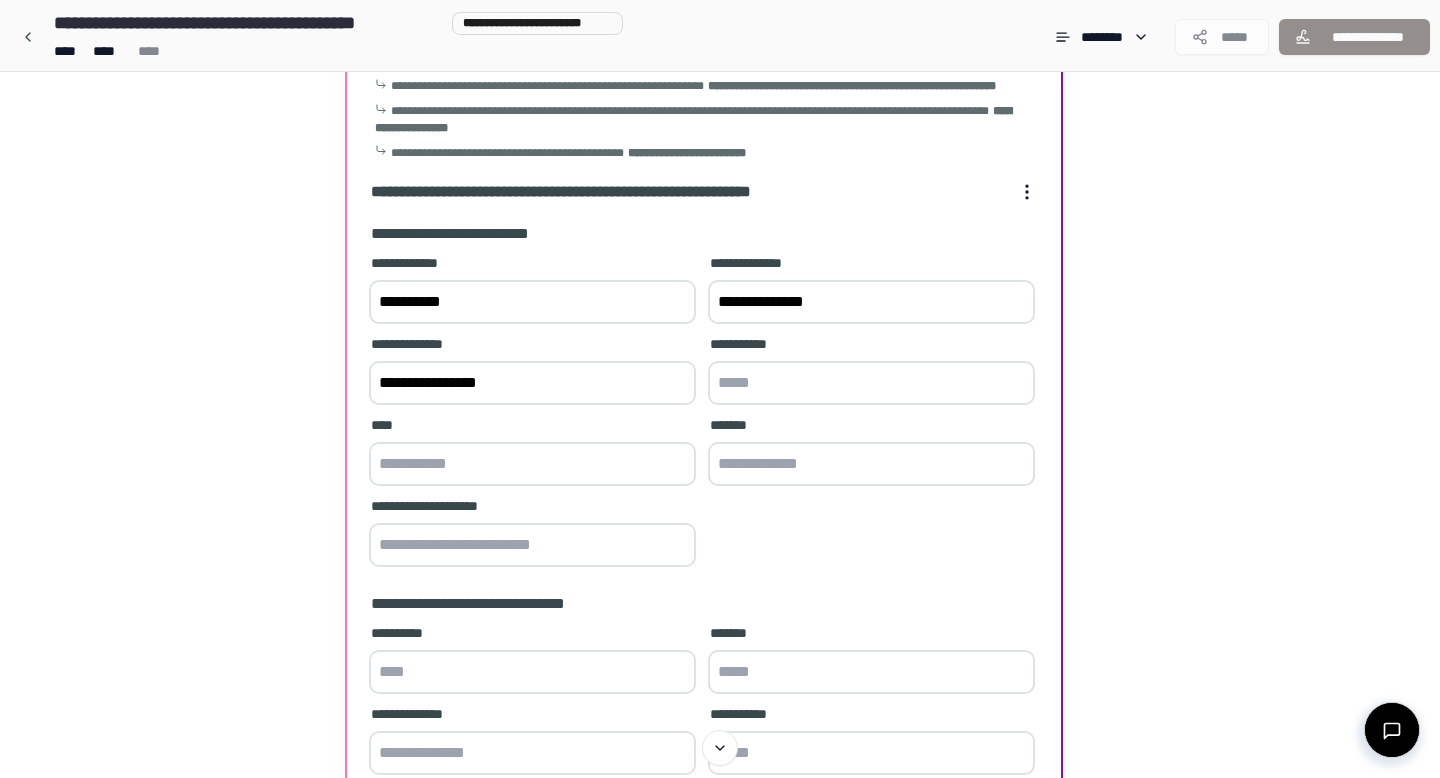 type on "**********" 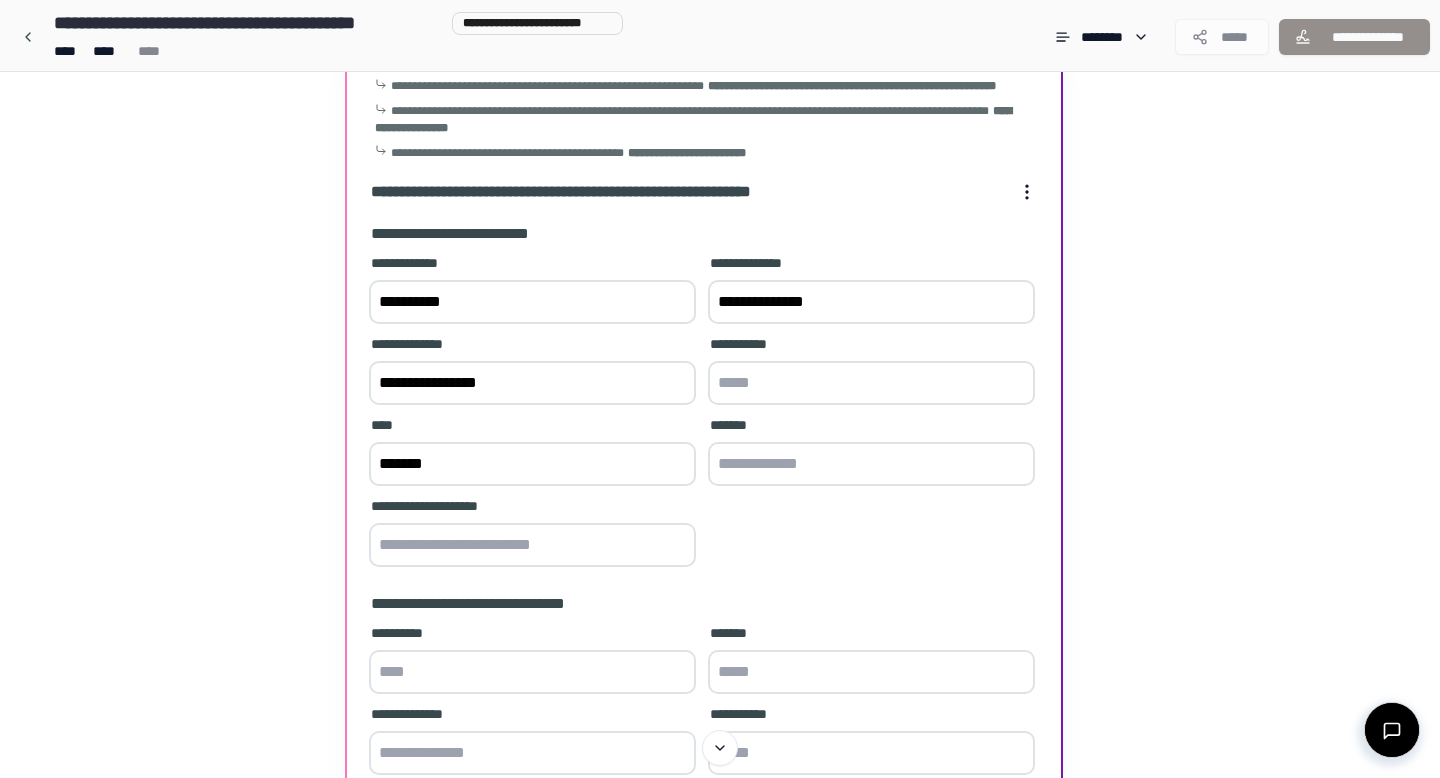 type on "*******" 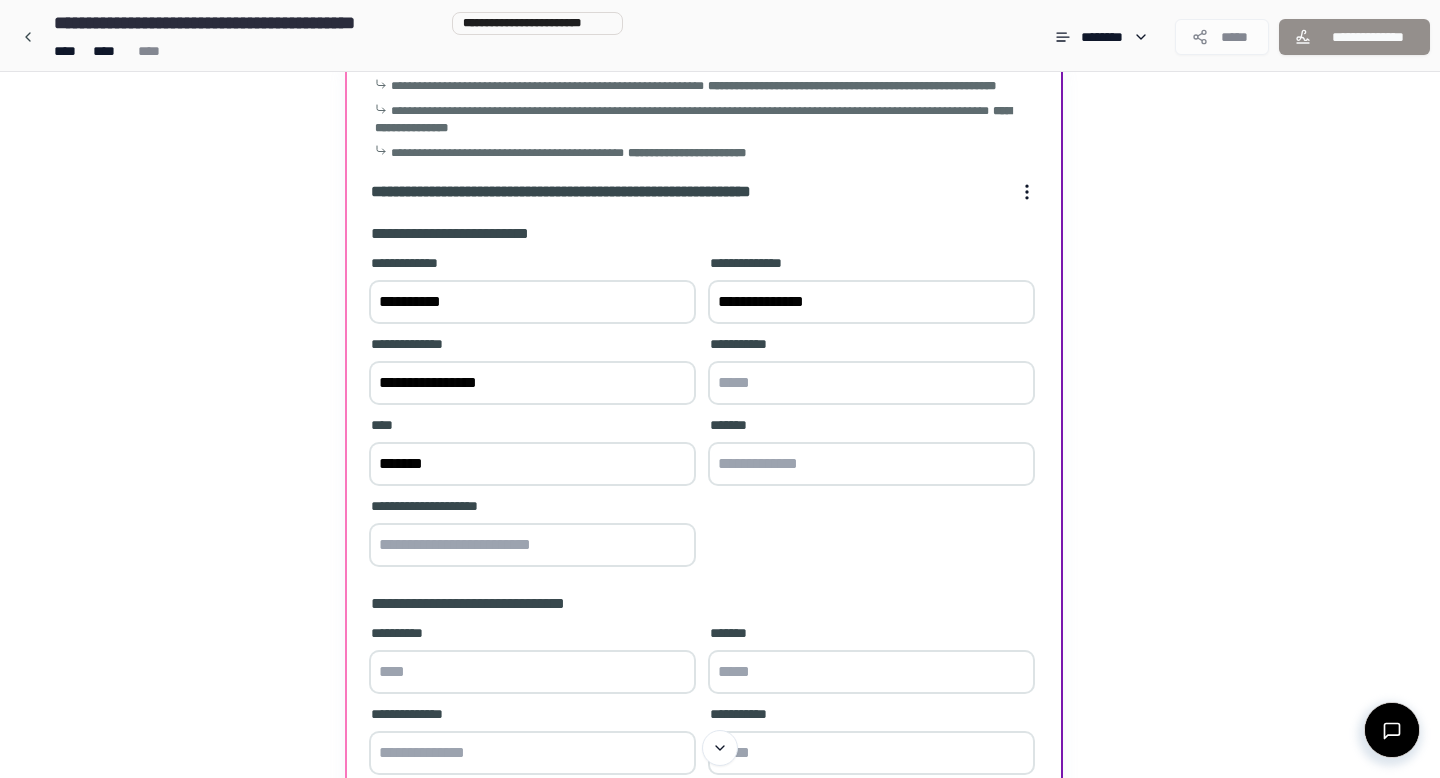 click at bounding box center [871, 464] 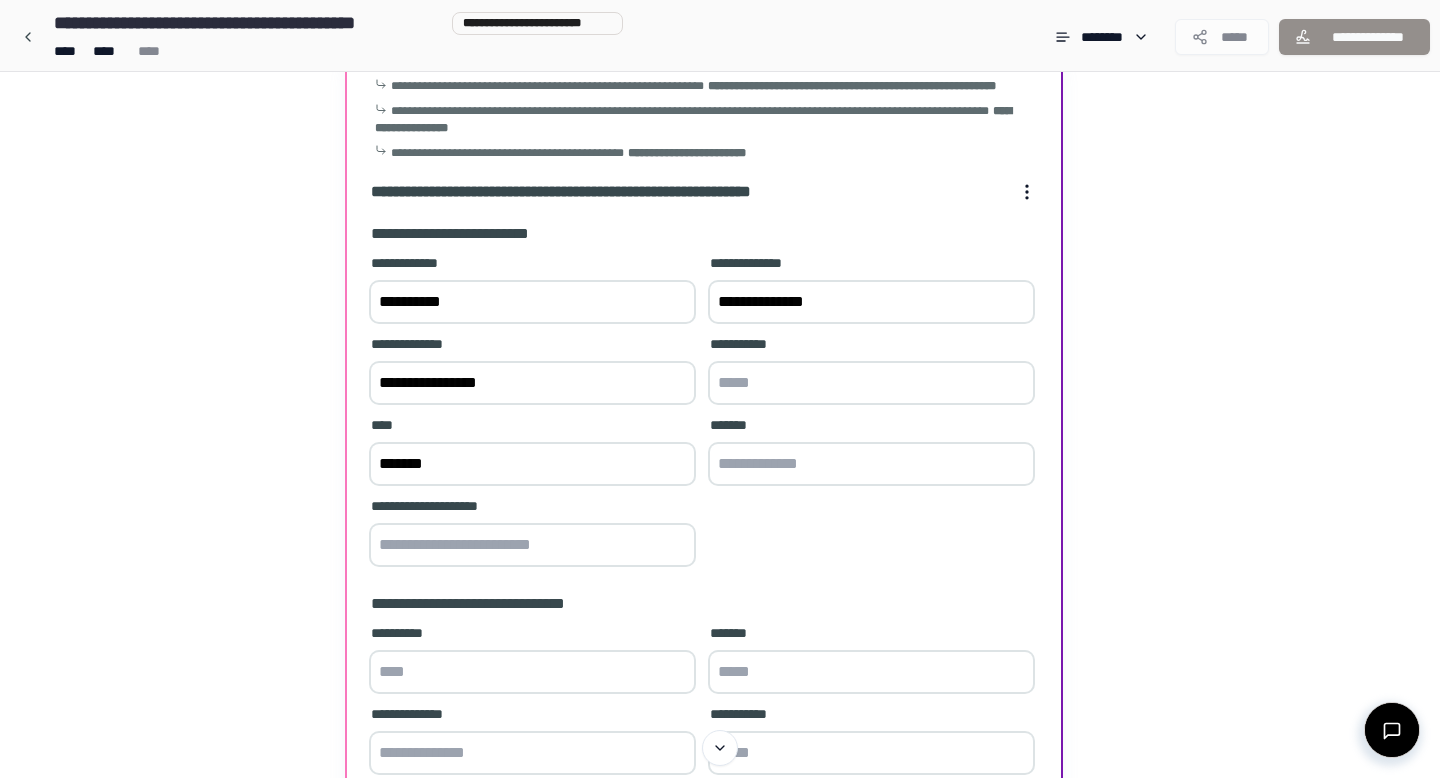 click at bounding box center [871, 383] 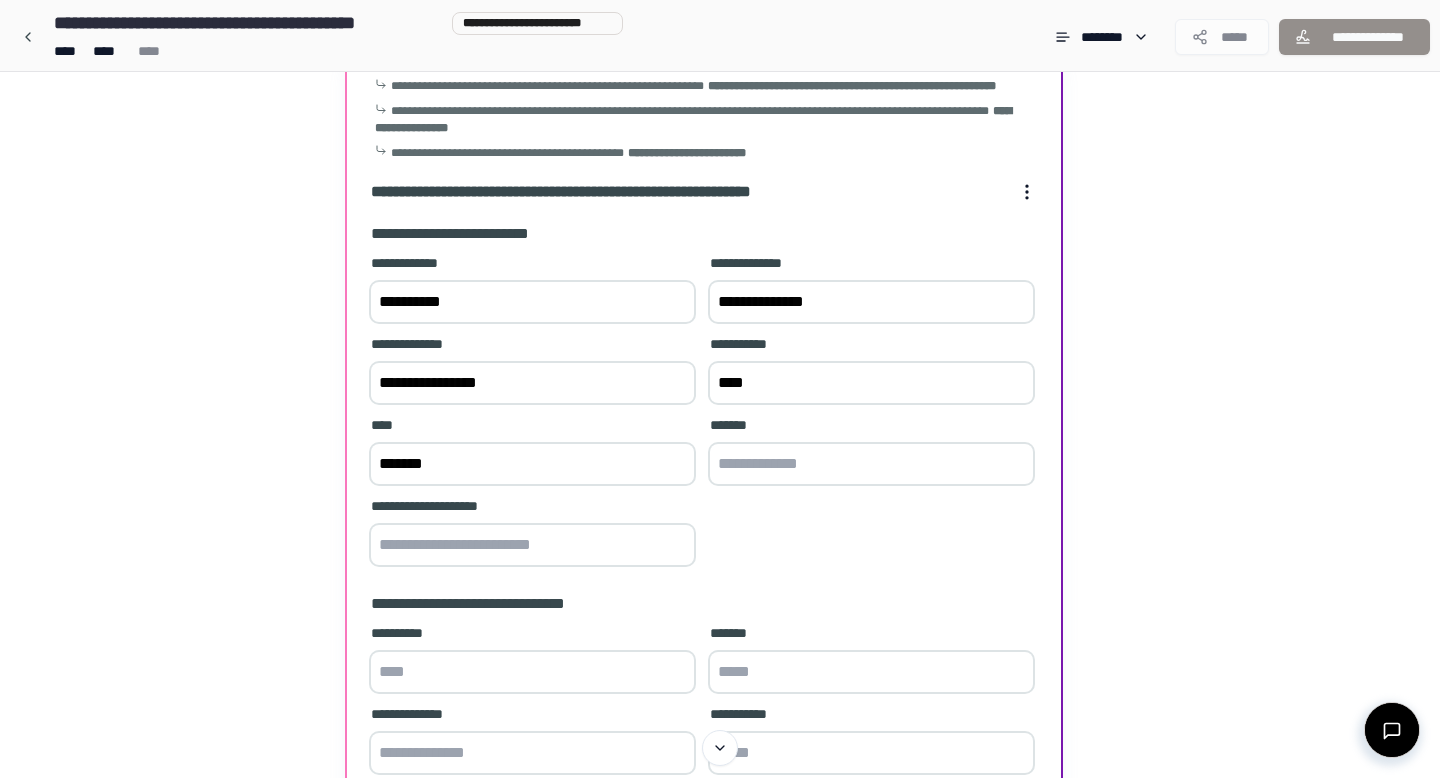 type on "****" 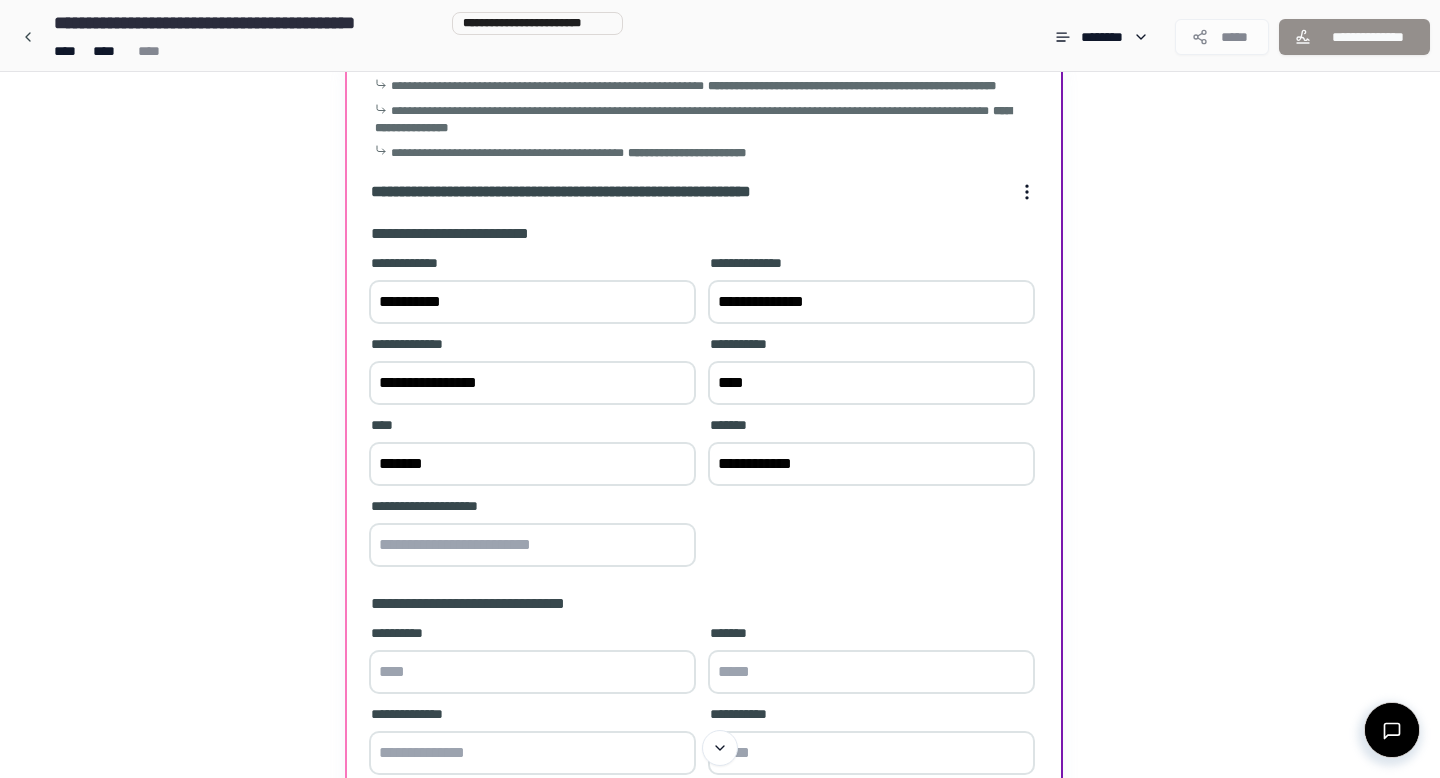 type on "**********" 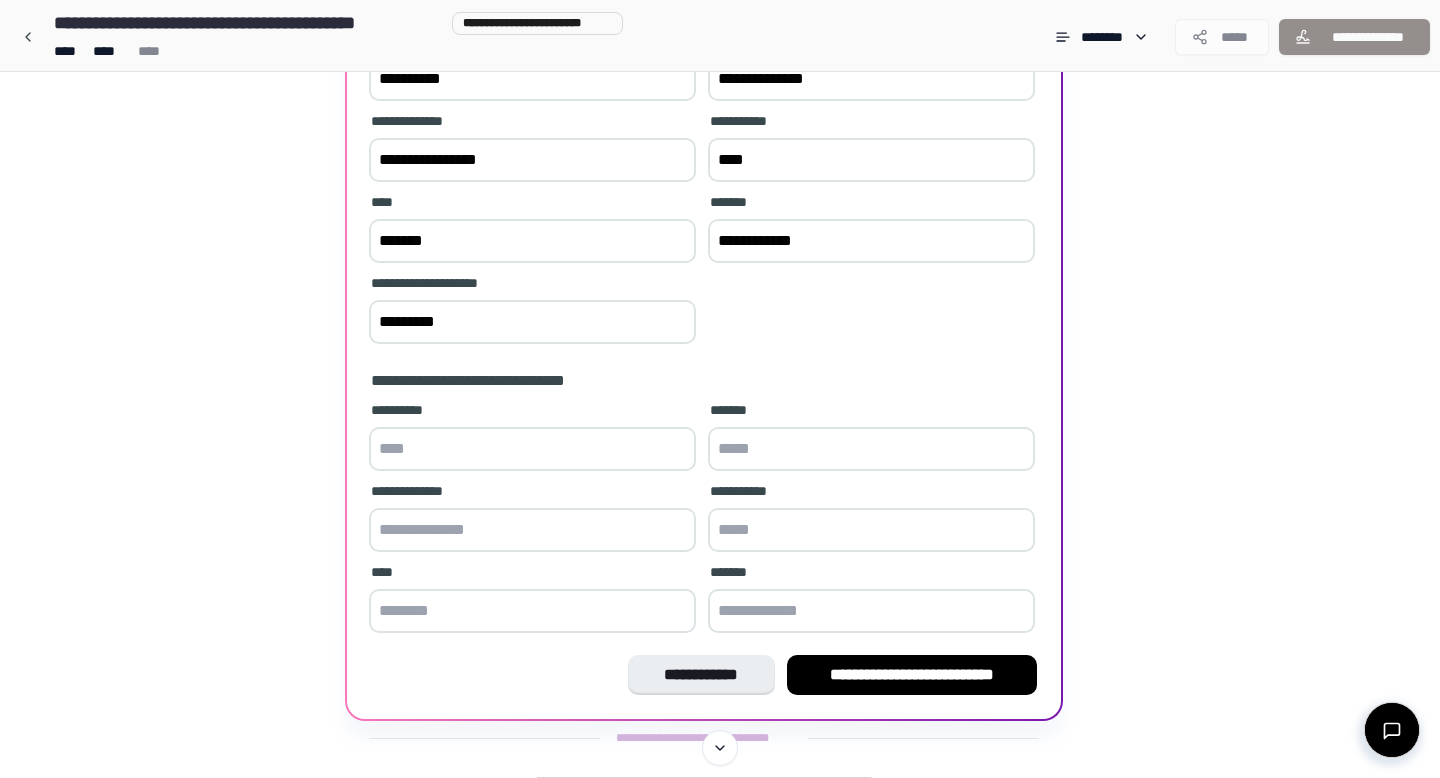 scroll, scrollTop: 374, scrollLeft: 0, axis: vertical 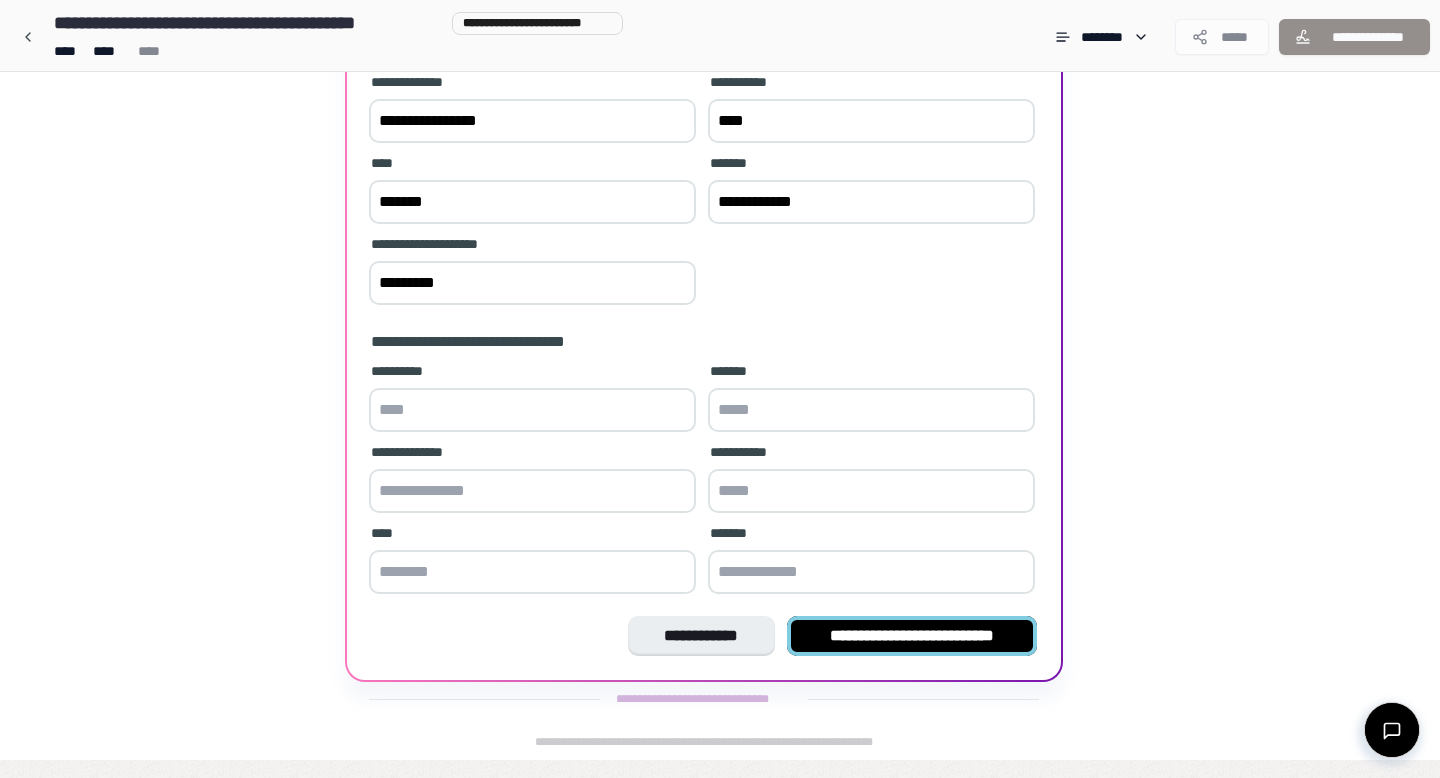 type on "*********" 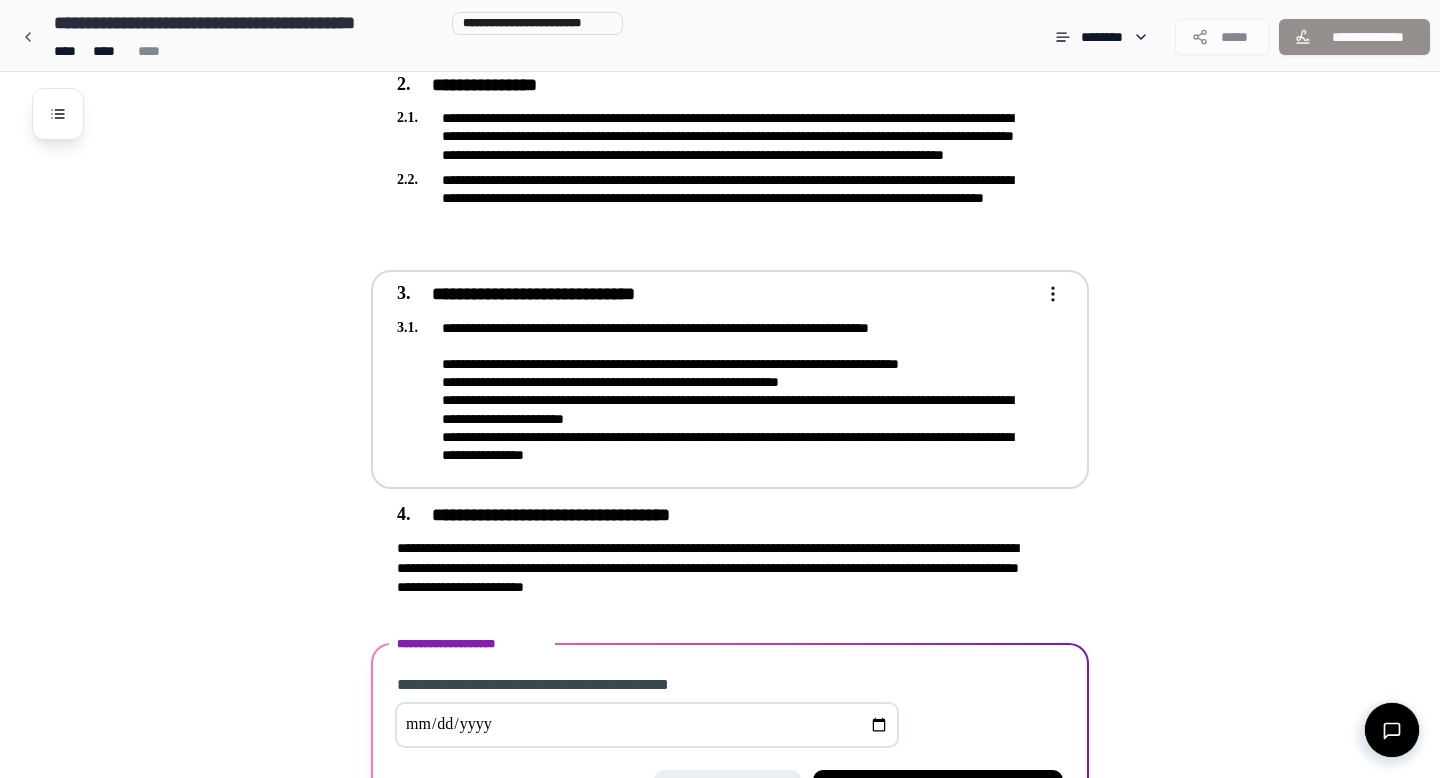 scroll, scrollTop: 766, scrollLeft: 0, axis: vertical 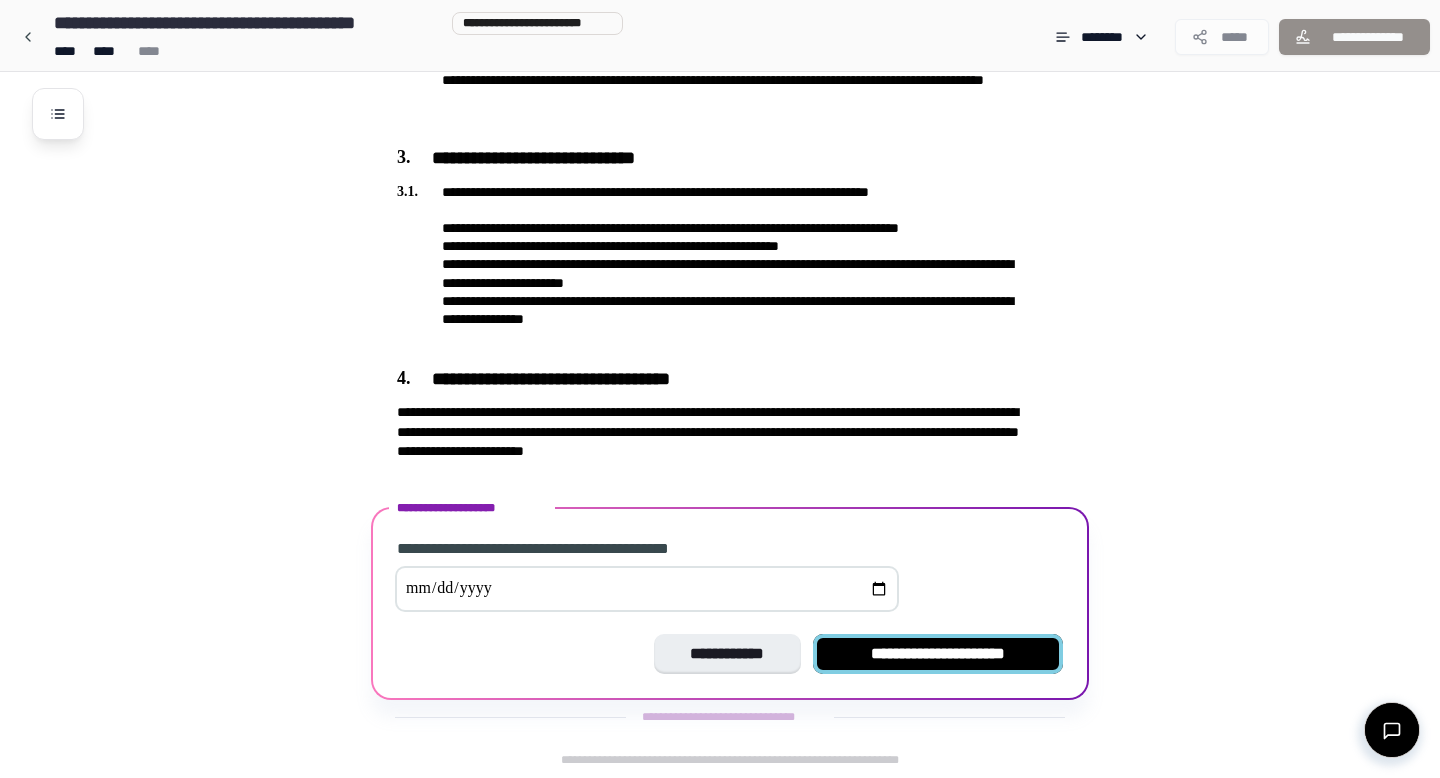 click on "**********" at bounding box center (938, 654) 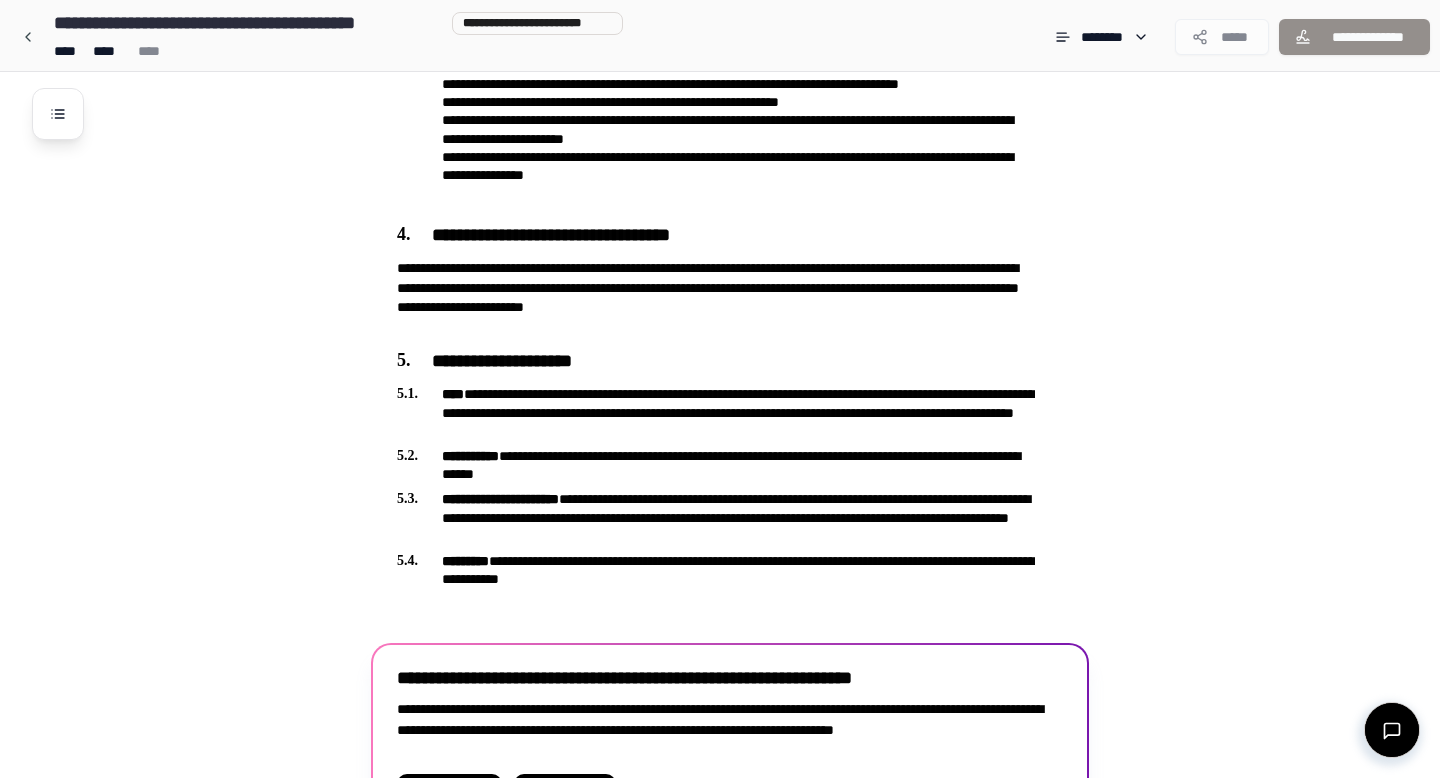 scroll, scrollTop: 1050, scrollLeft: 0, axis: vertical 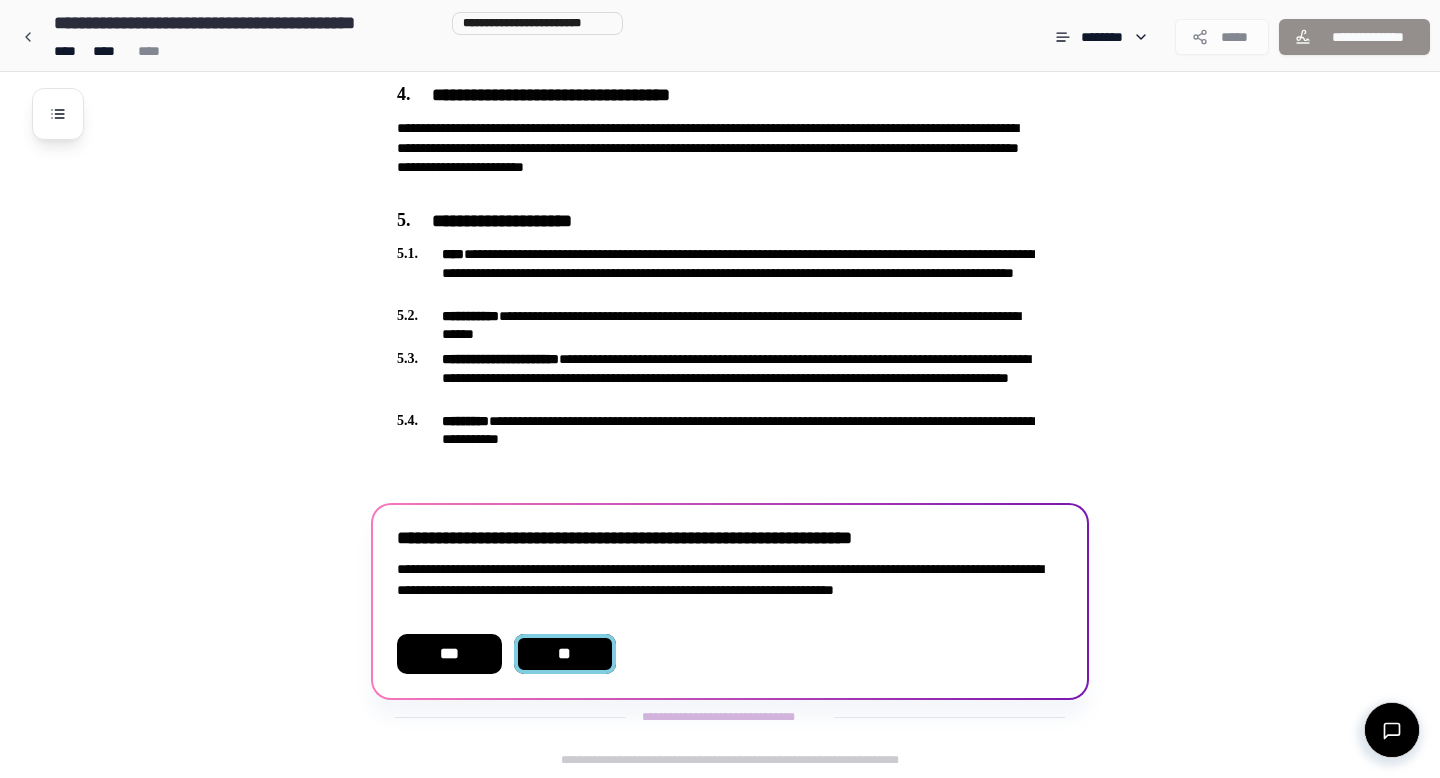 click on "**" at bounding box center [565, 654] 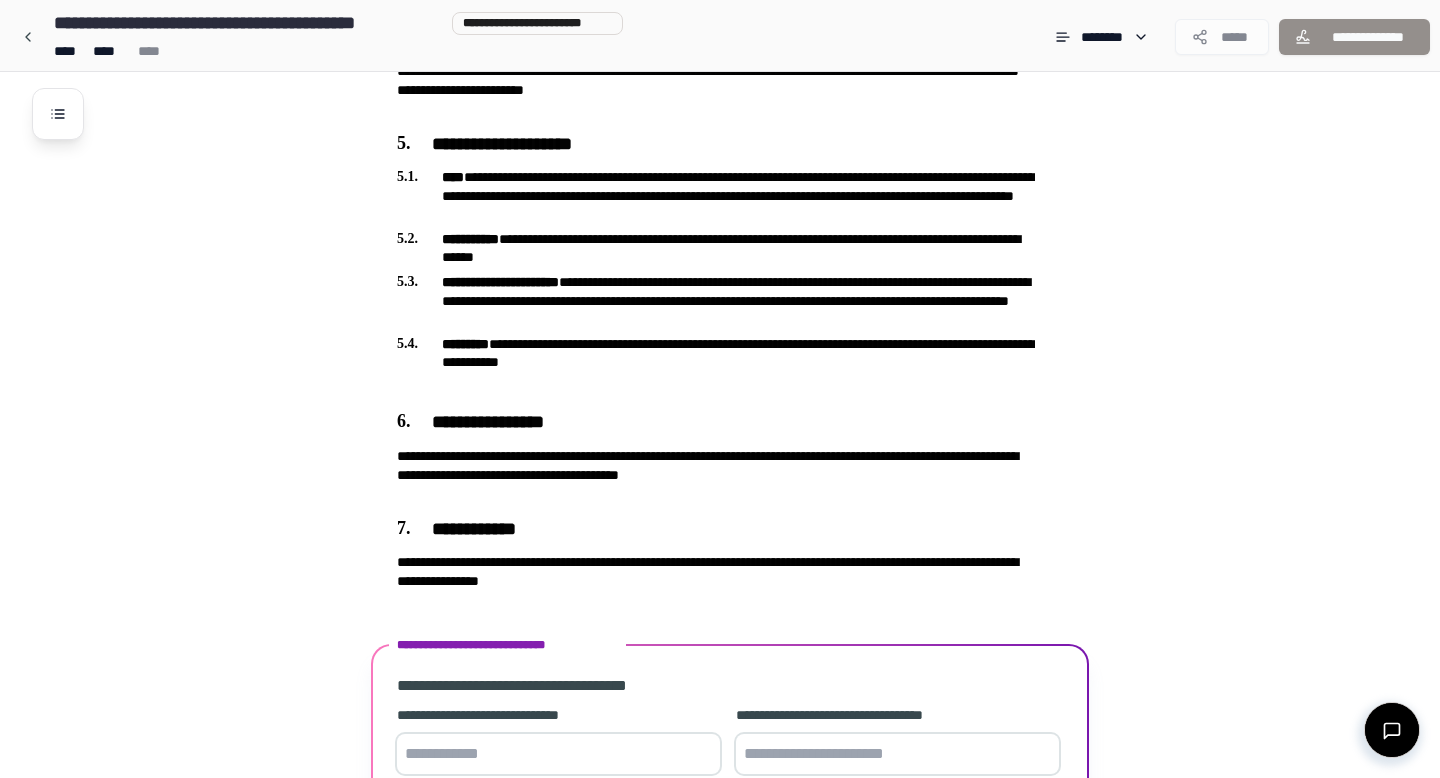 scroll, scrollTop: 1290, scrollLeft: 0, axis: vertical 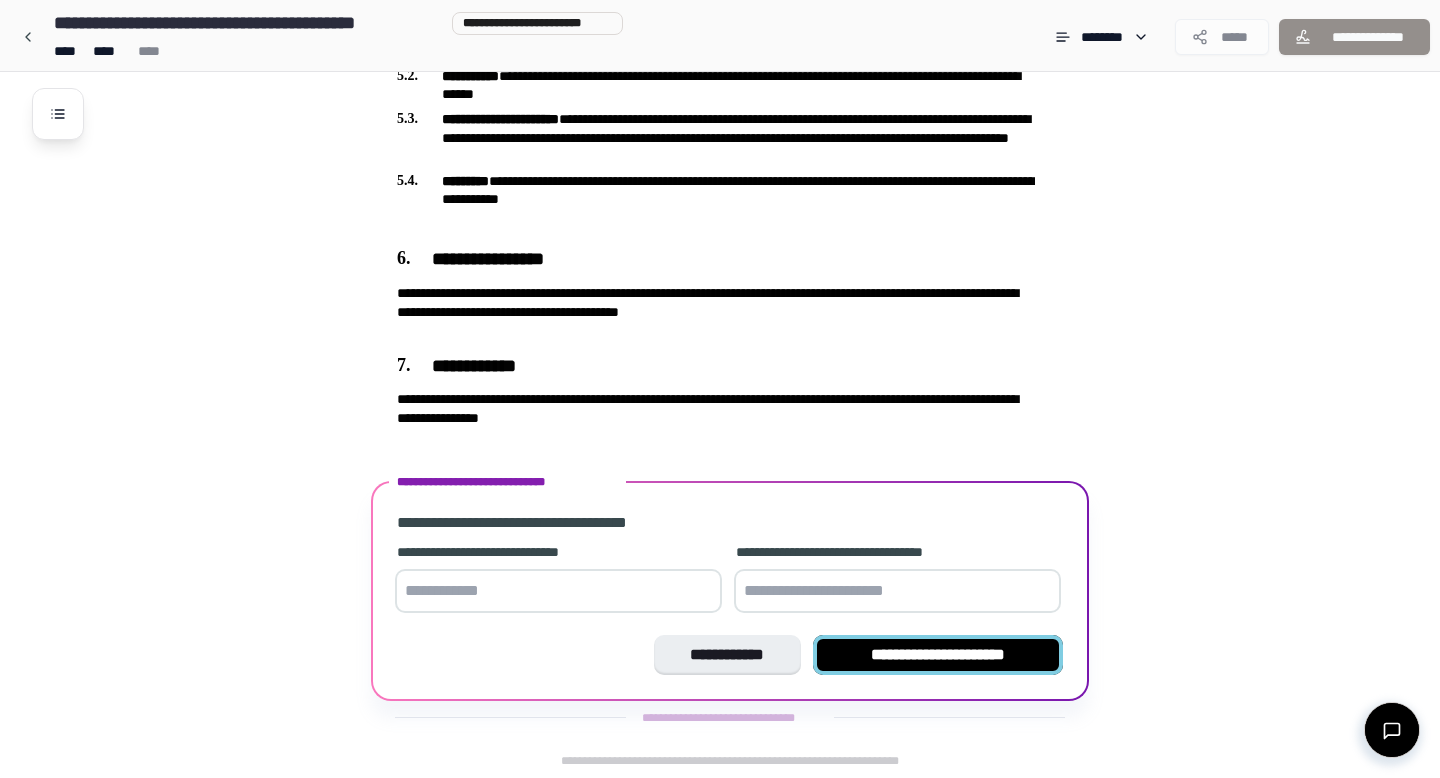 click on "**********" at bounding box center [938, 655] 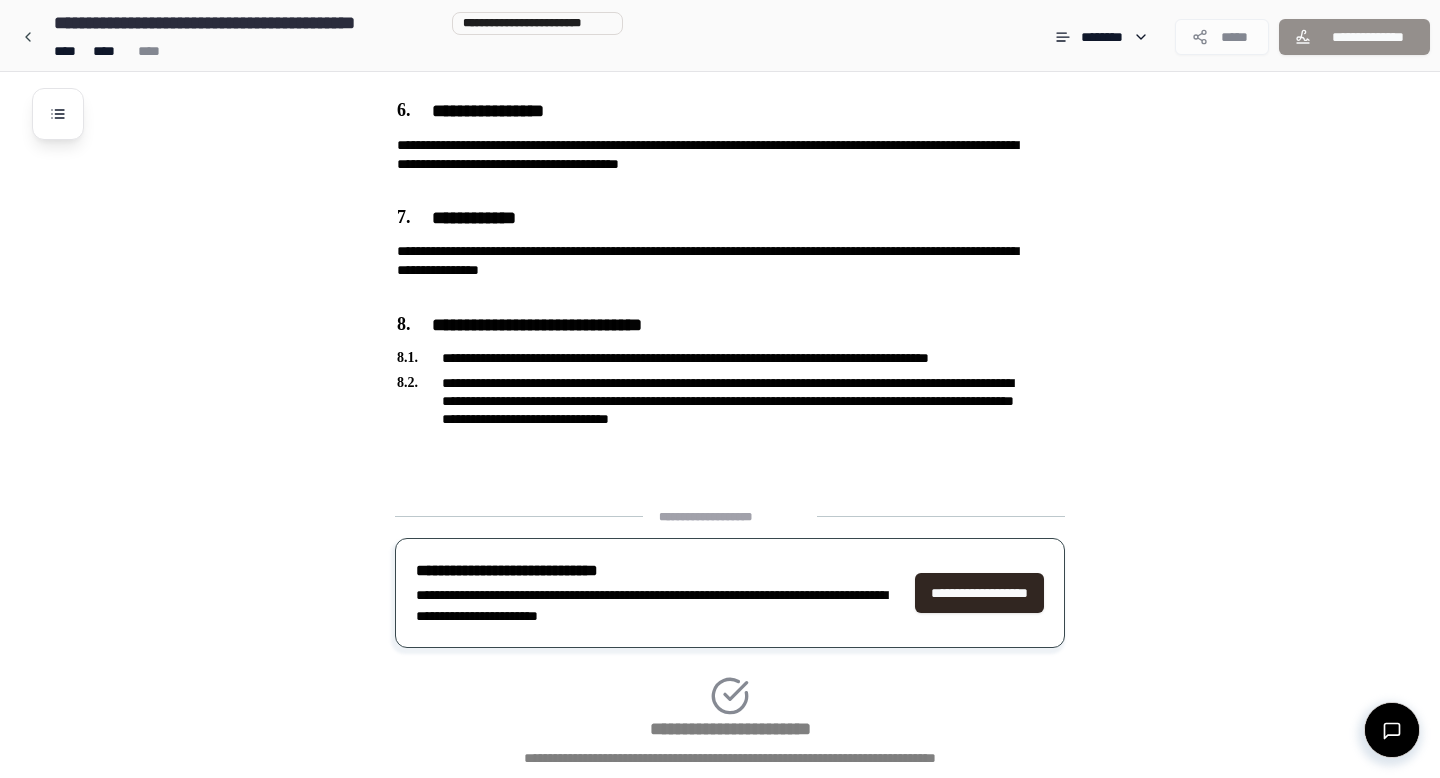 scroll, scrollTop: 1572, scrollLeft: 0, axis: vertical 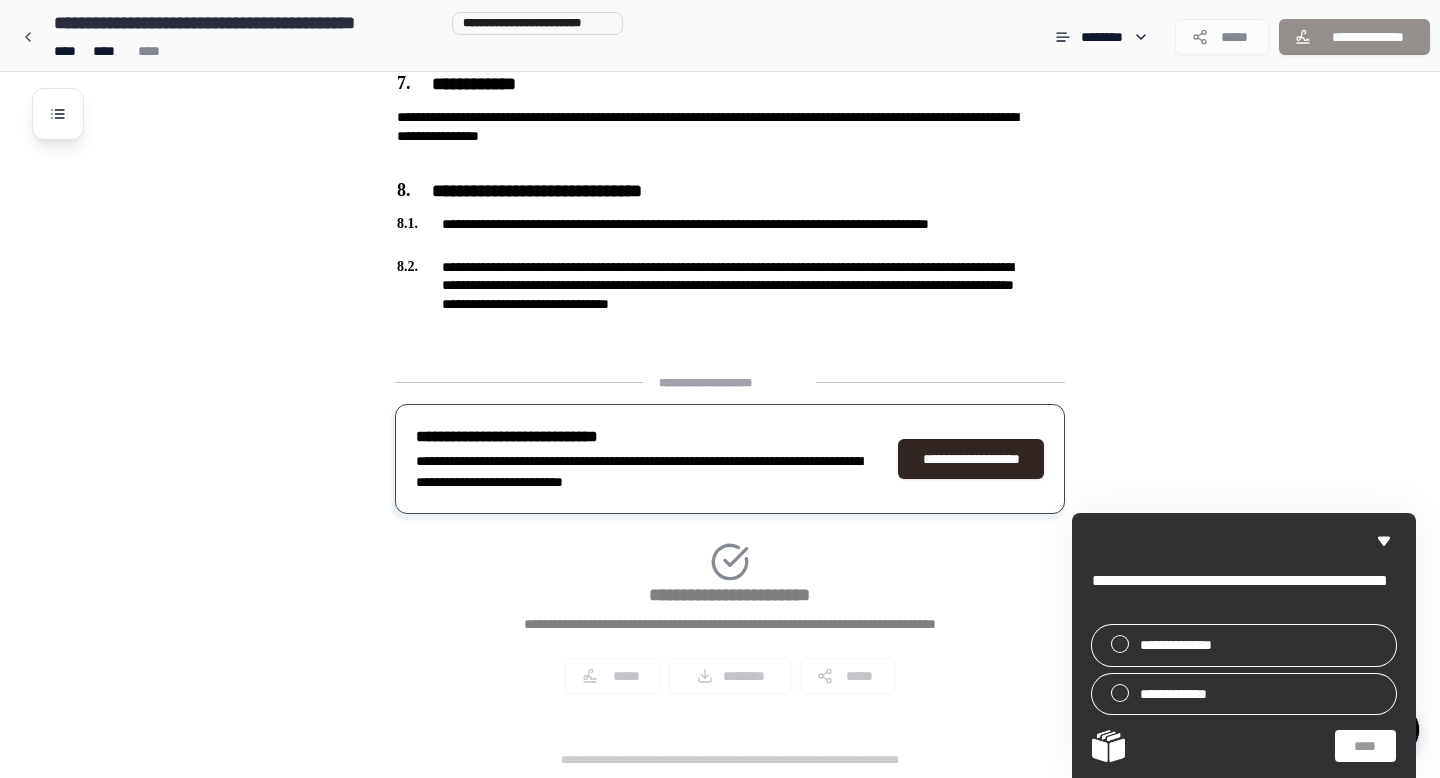 click on "**********" at bounding box center [746, -361] 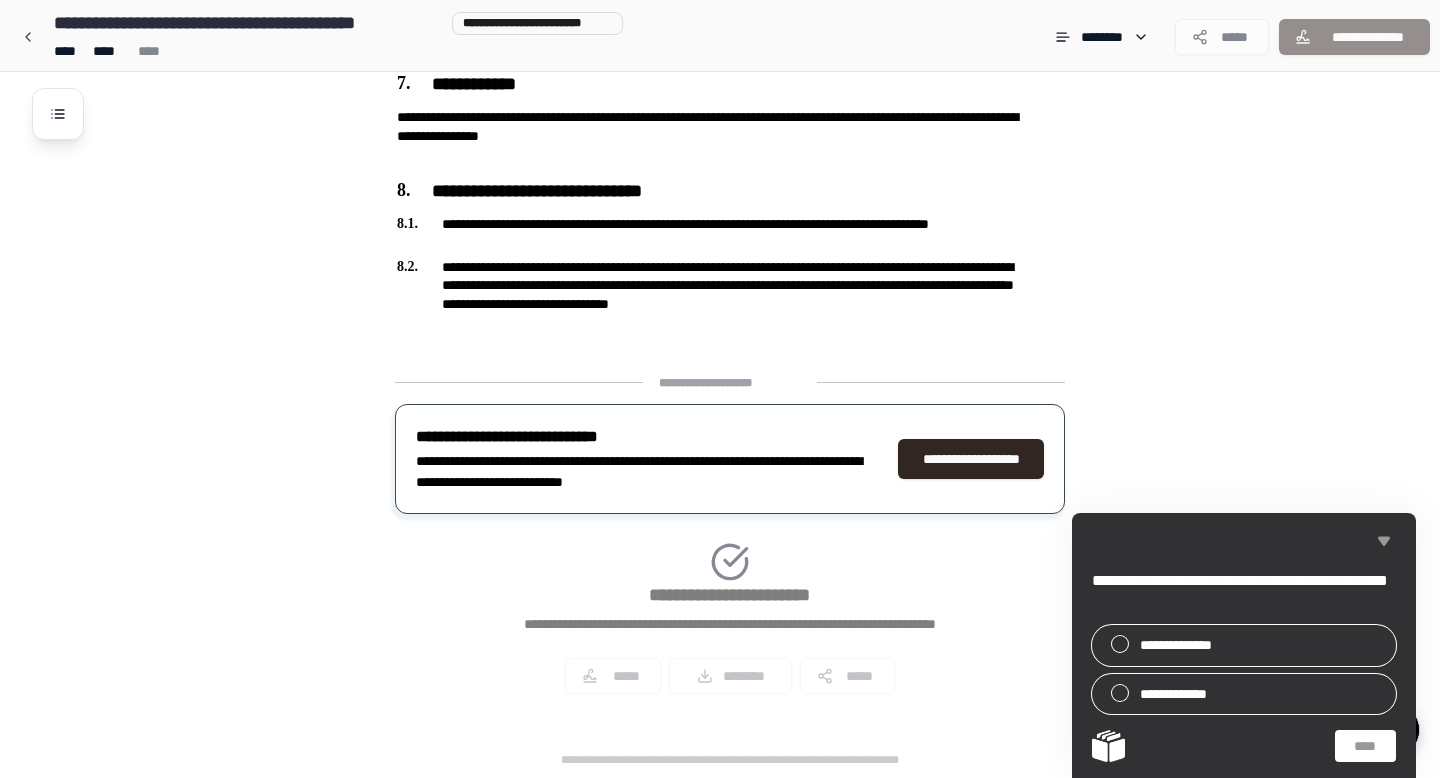 click 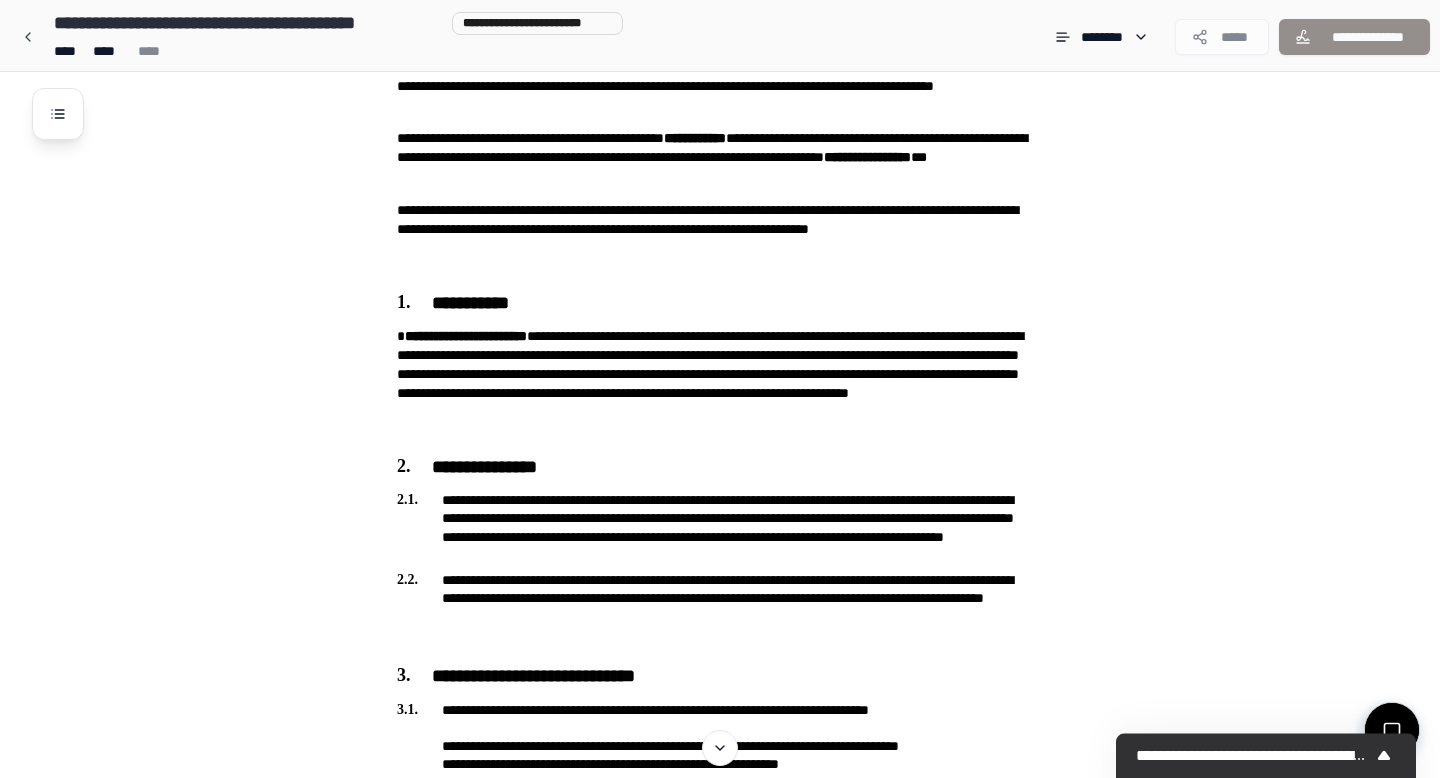 scroll, scrollTop: 0, scrollLeft: 0, axis: both 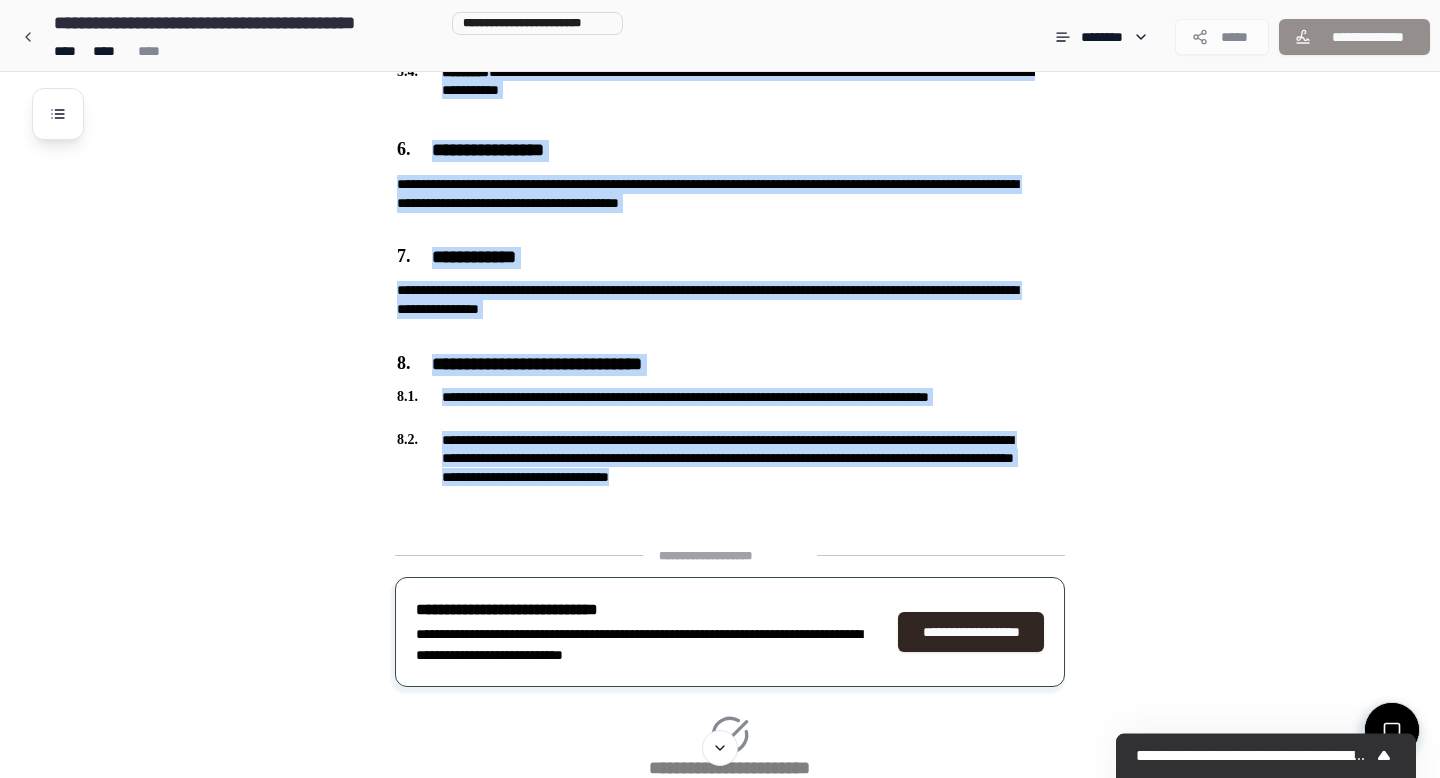 drag, startPoint x: 396, startPoint y: 113, endPoint x: 546, endPoint y: 530, distance: 443.158 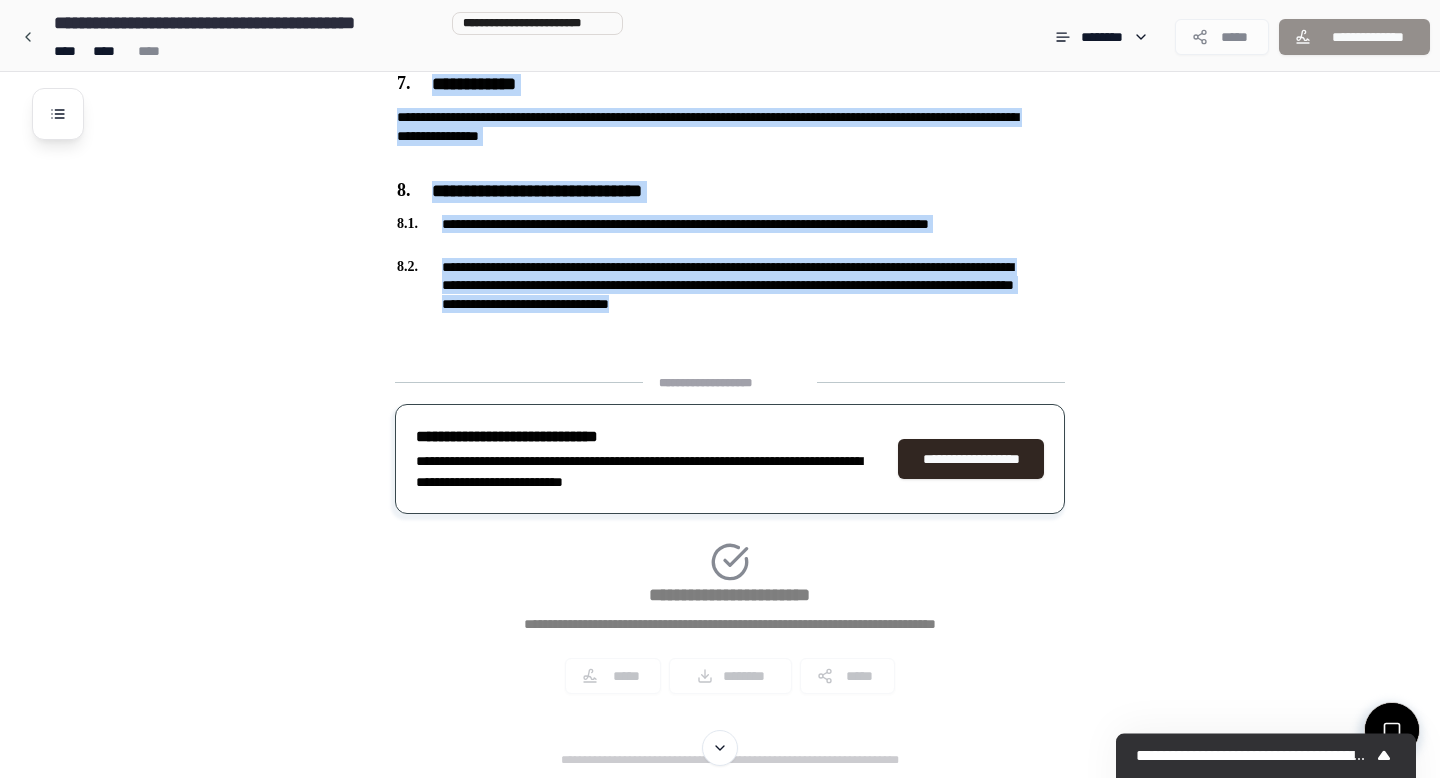 scroll, scrollTop: 1208, scrollLeft: 0, axis: vertical 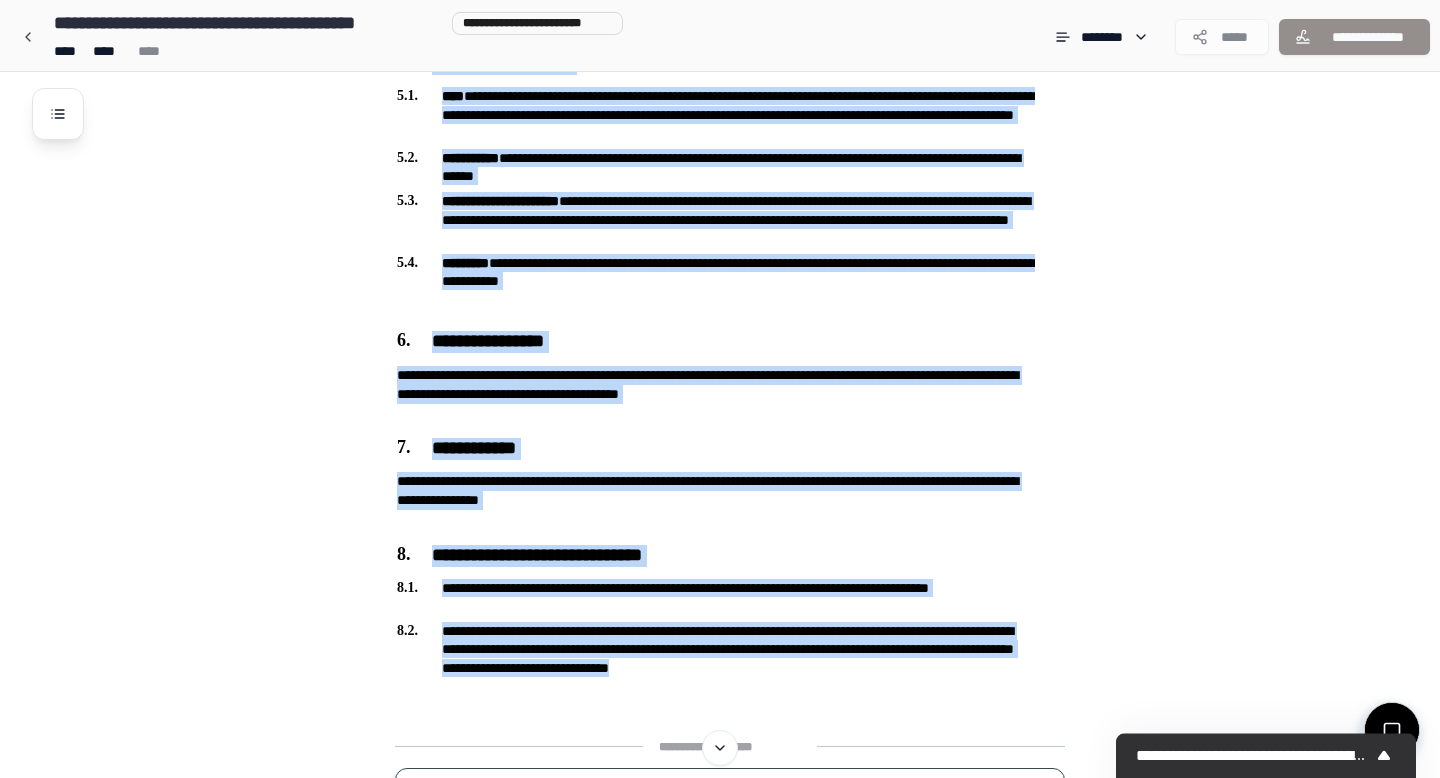 click on "**********" at bounding box center (1354, 37) 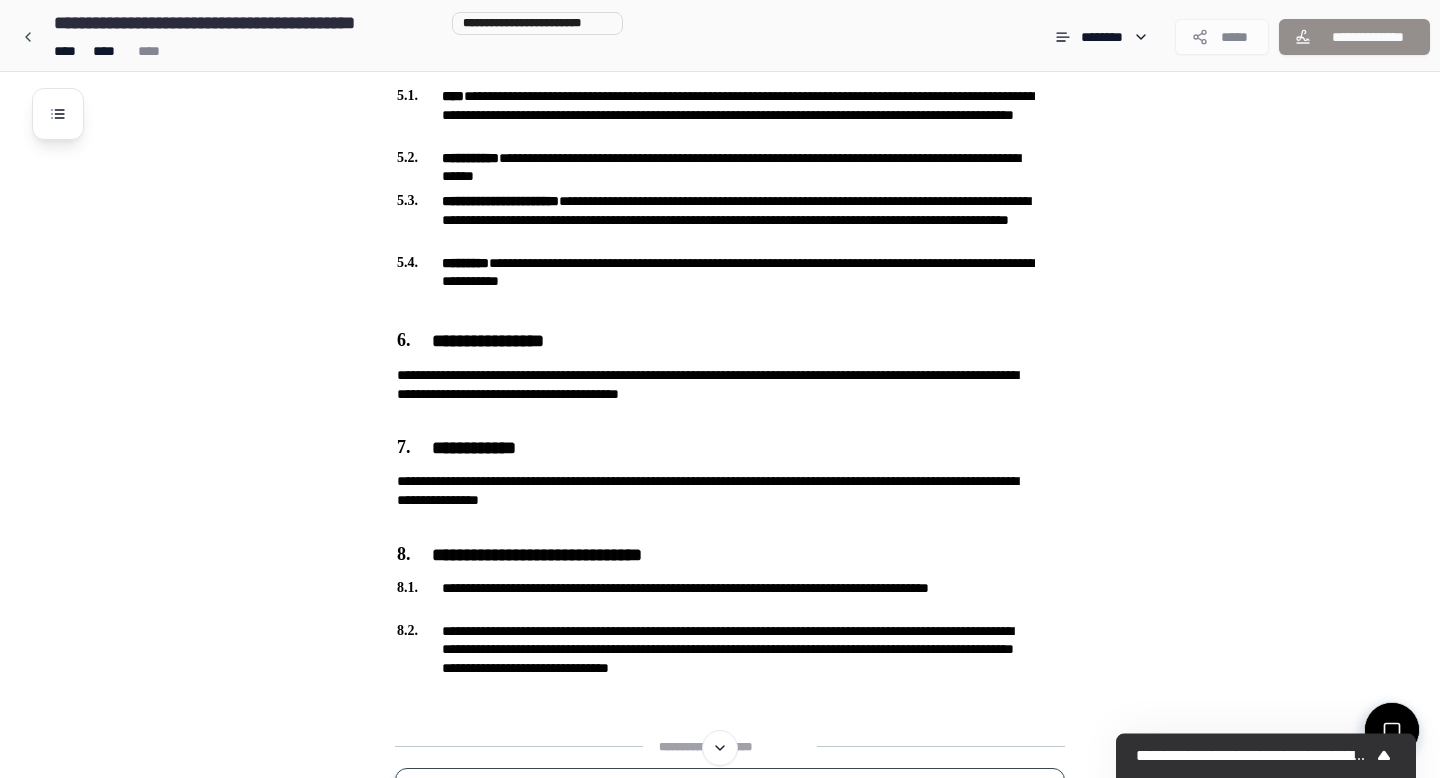 click on "**********" at bounding box center (746, 3) 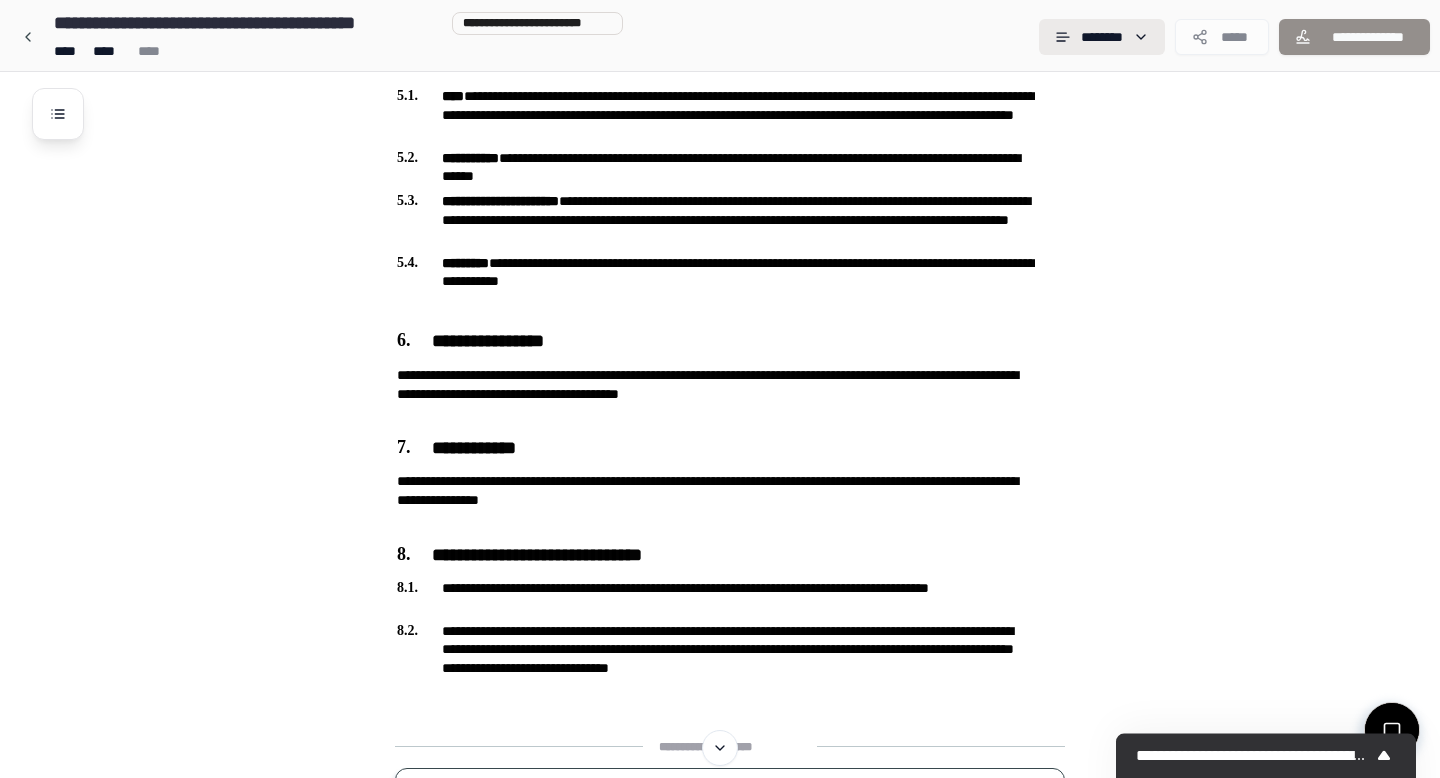 click on "**********" at bounding box center (720, -33) 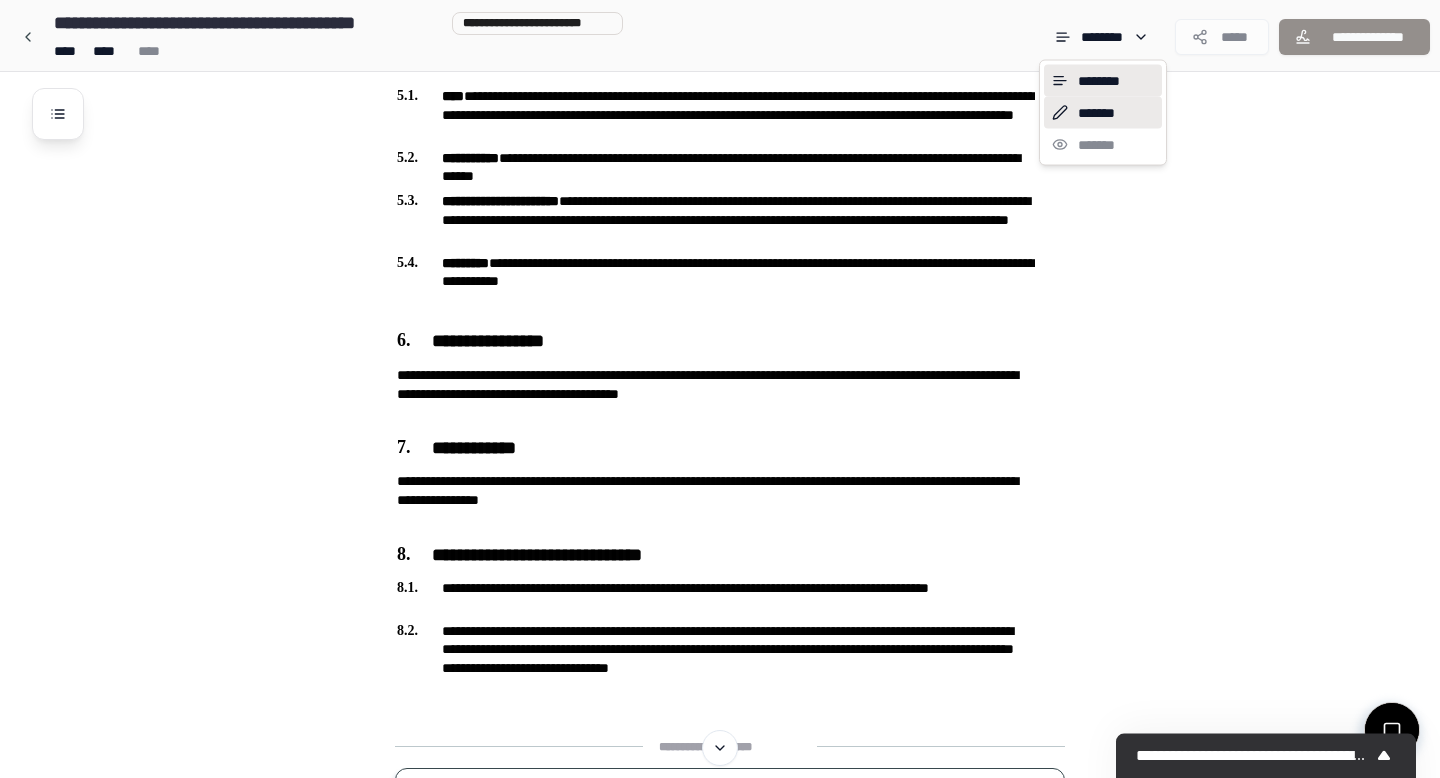 click on "*******" at bounding box center (1103, 113) 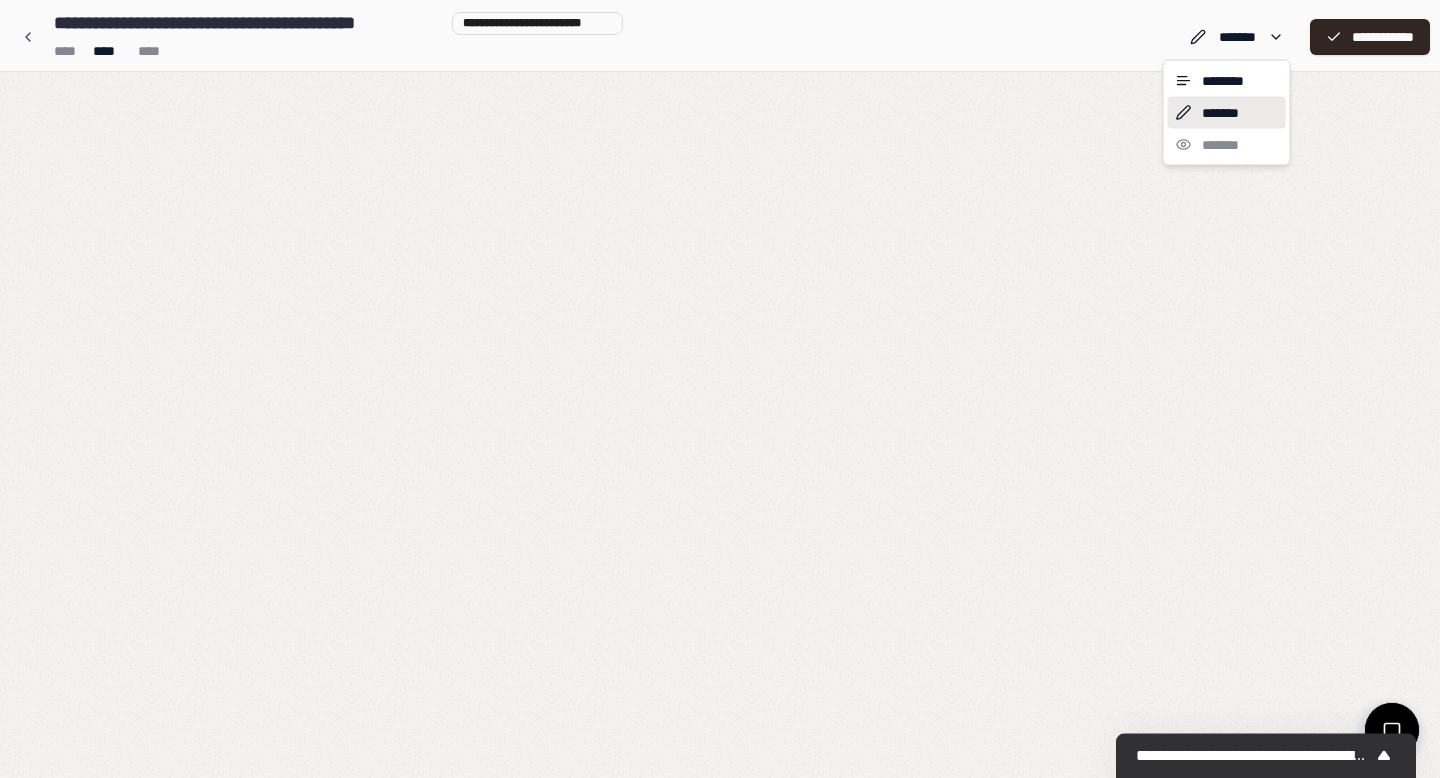 scroll, scrollTop: 0, scrollLeft: 0, axis: both 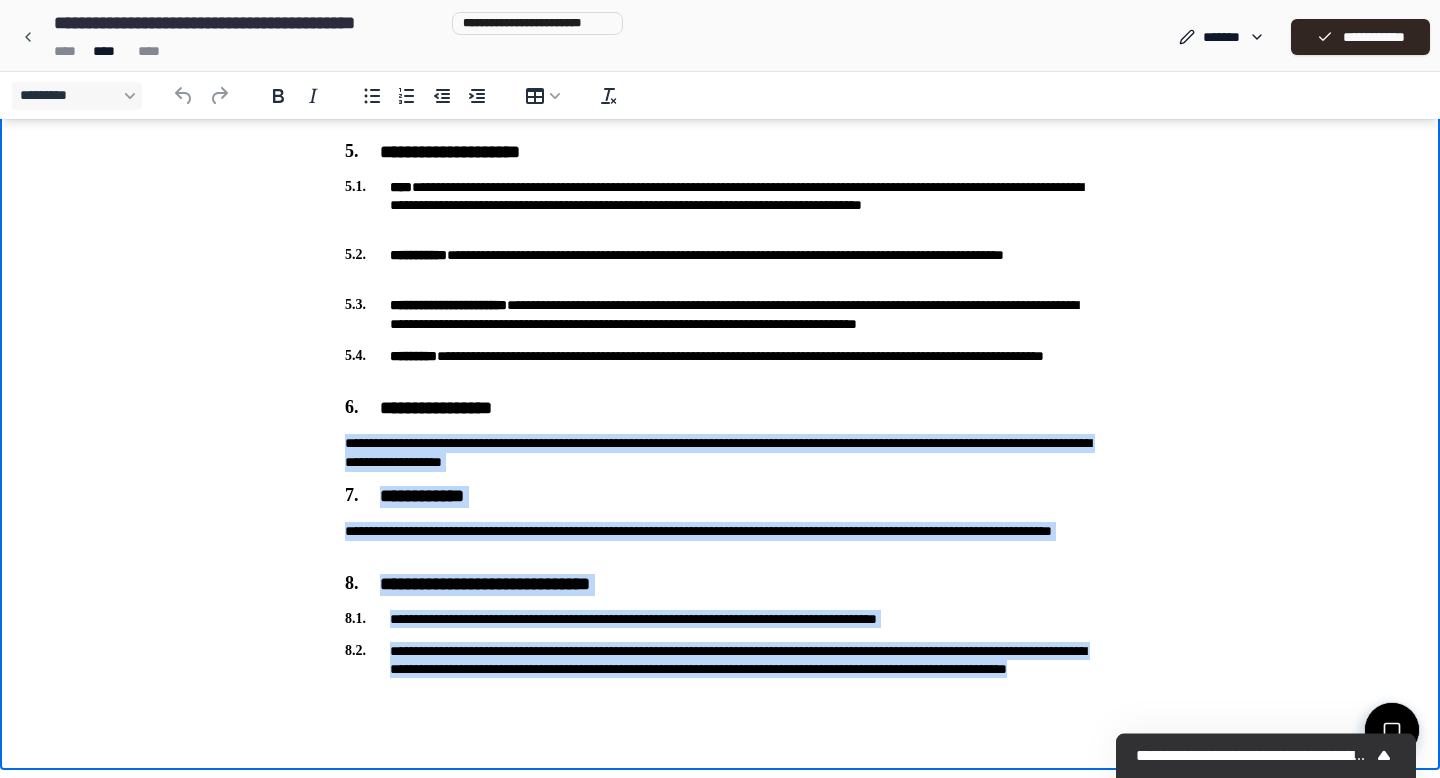 drag, startPoint x: 601, startPoint y: 693, endPoint x: 200, endPoint y: 451, distance: 468.36417 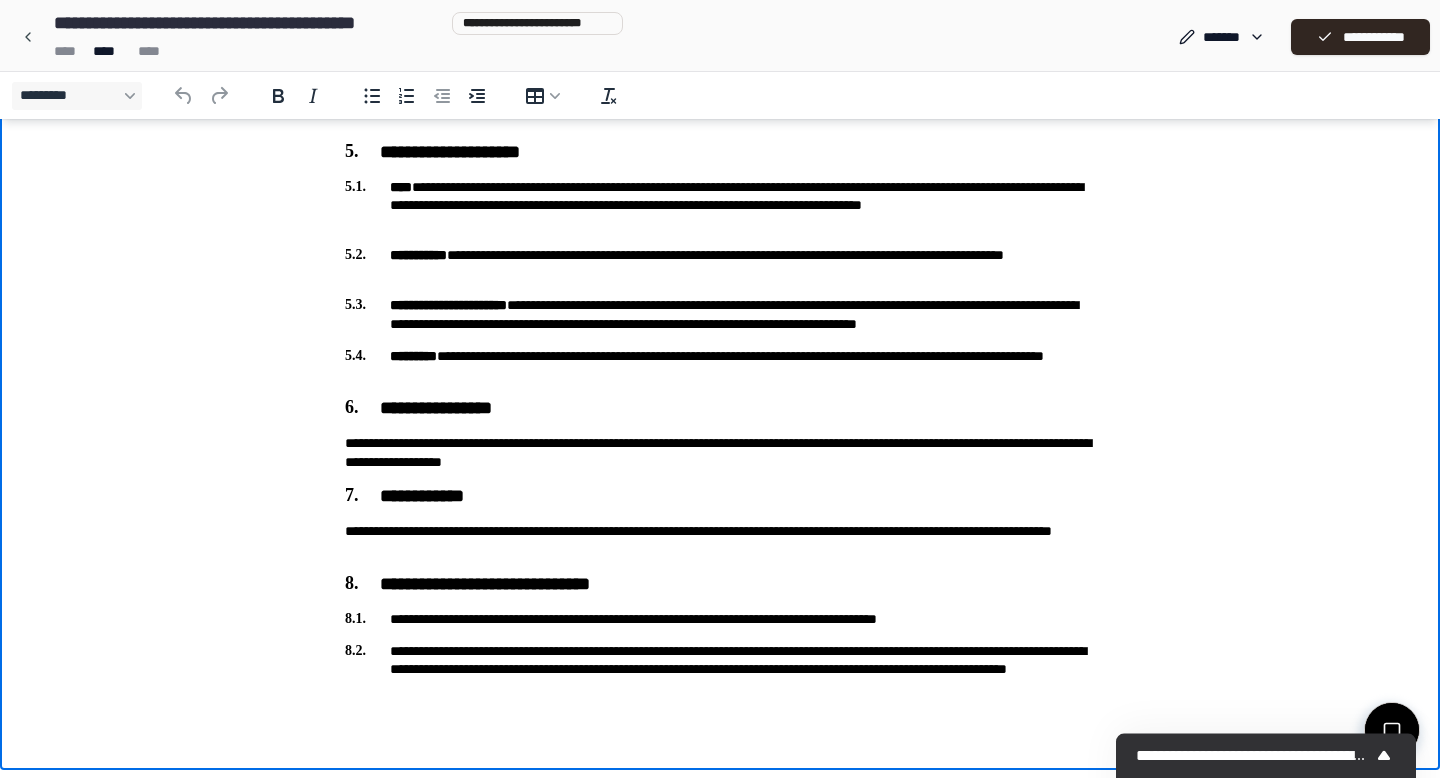 click on "**********" at bounding box center (720, 669) 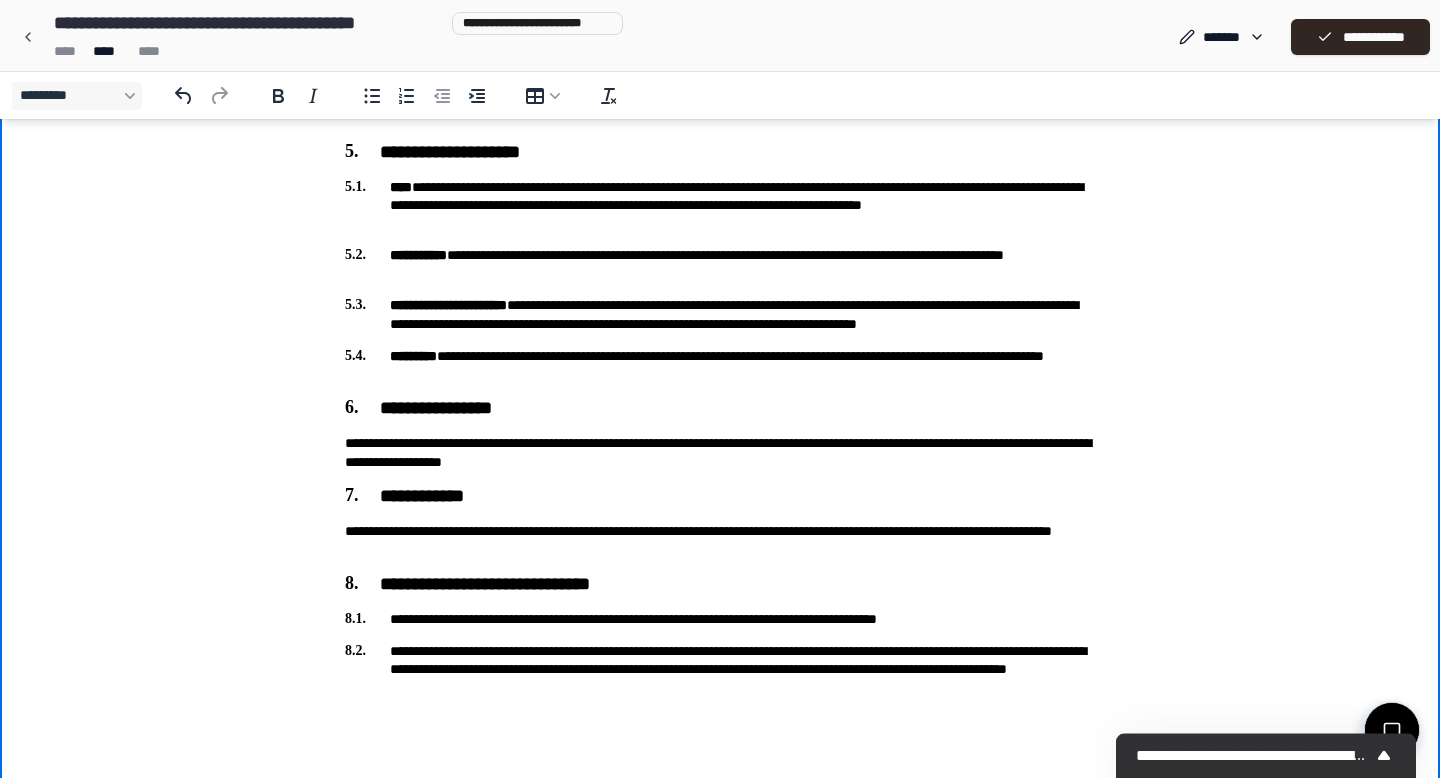 type 